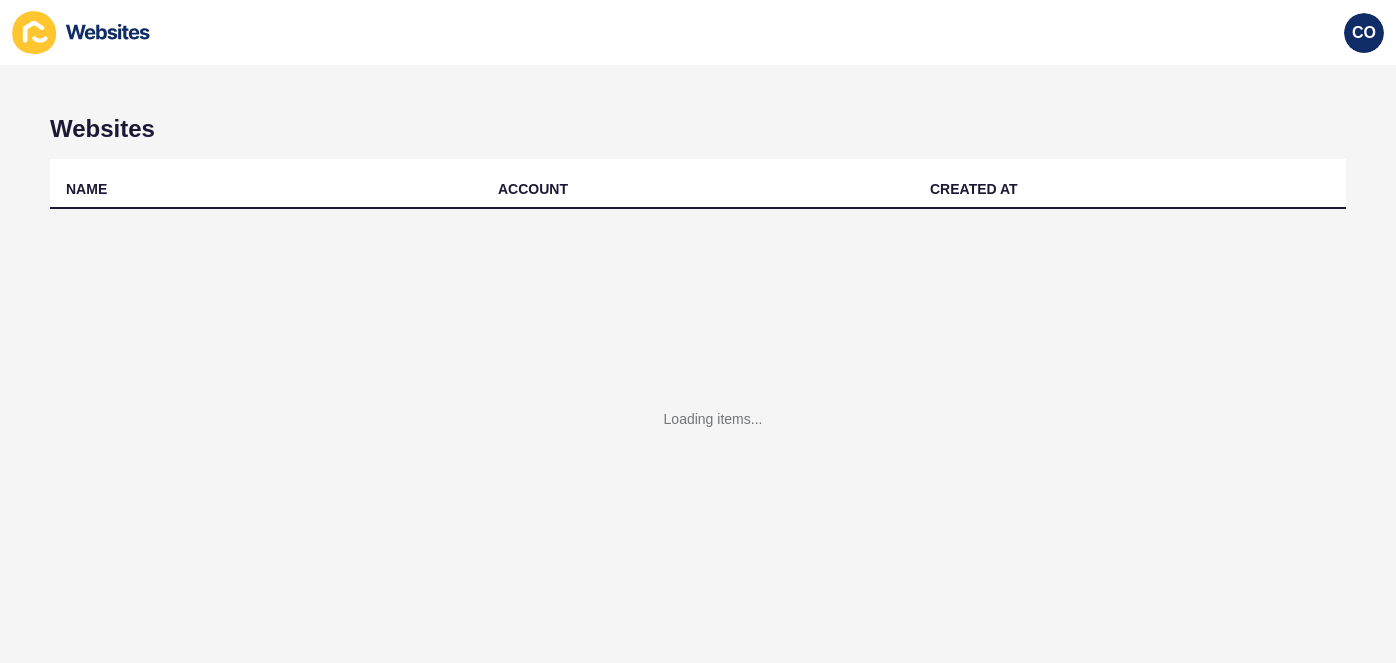scroll, scrollTop: 0, scrollLeft: 0, axis: both 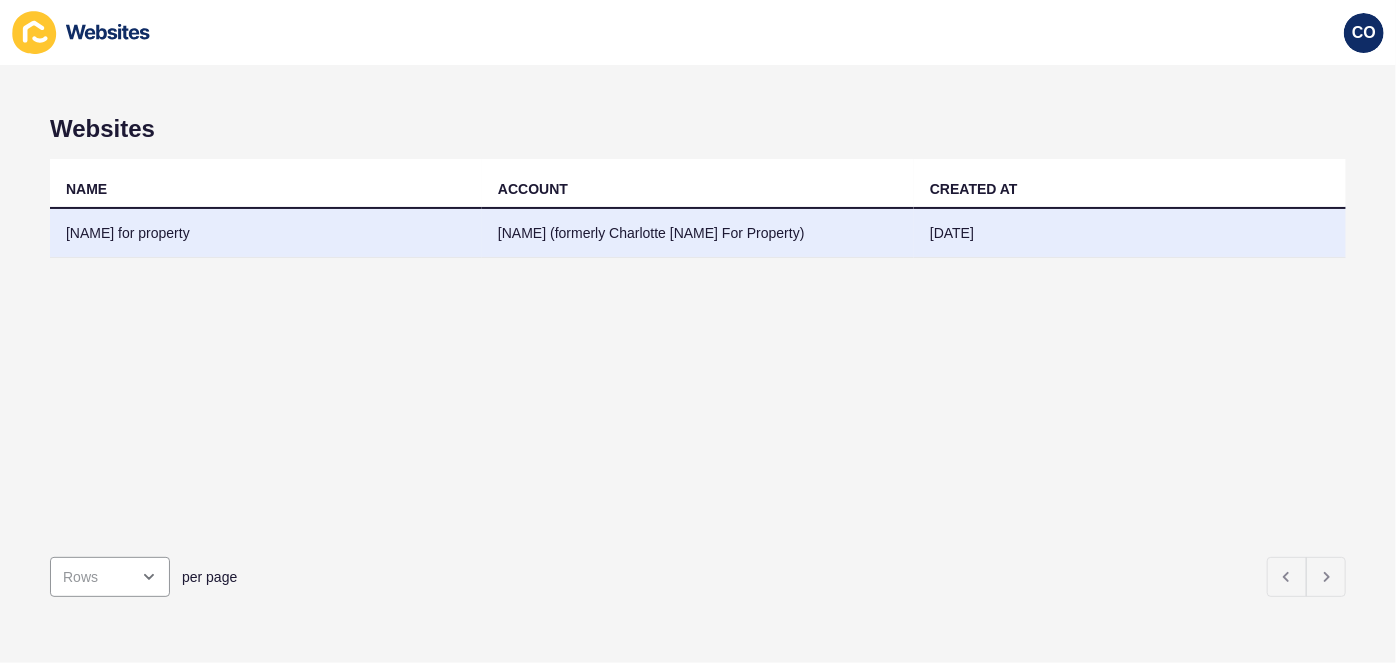 click on "[NAME] for property" at bounding box center (266, 233) 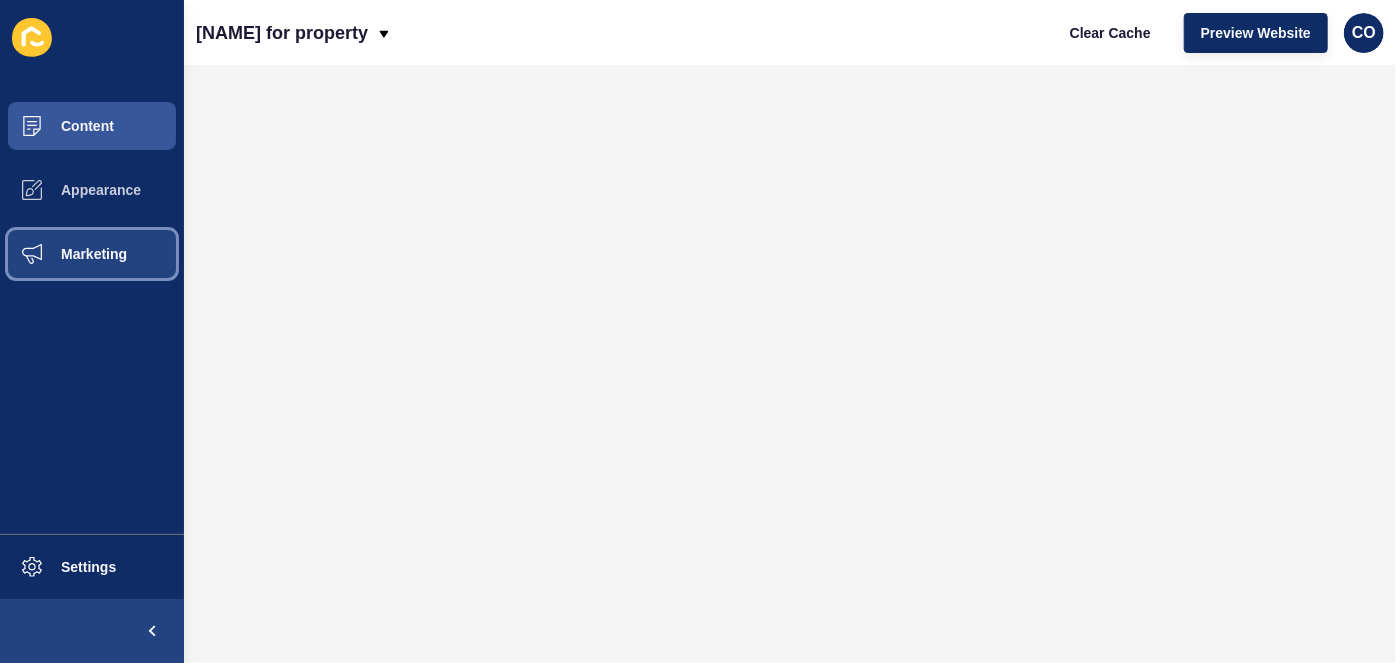 click on "Marketing" at bounding box center [62, 254] 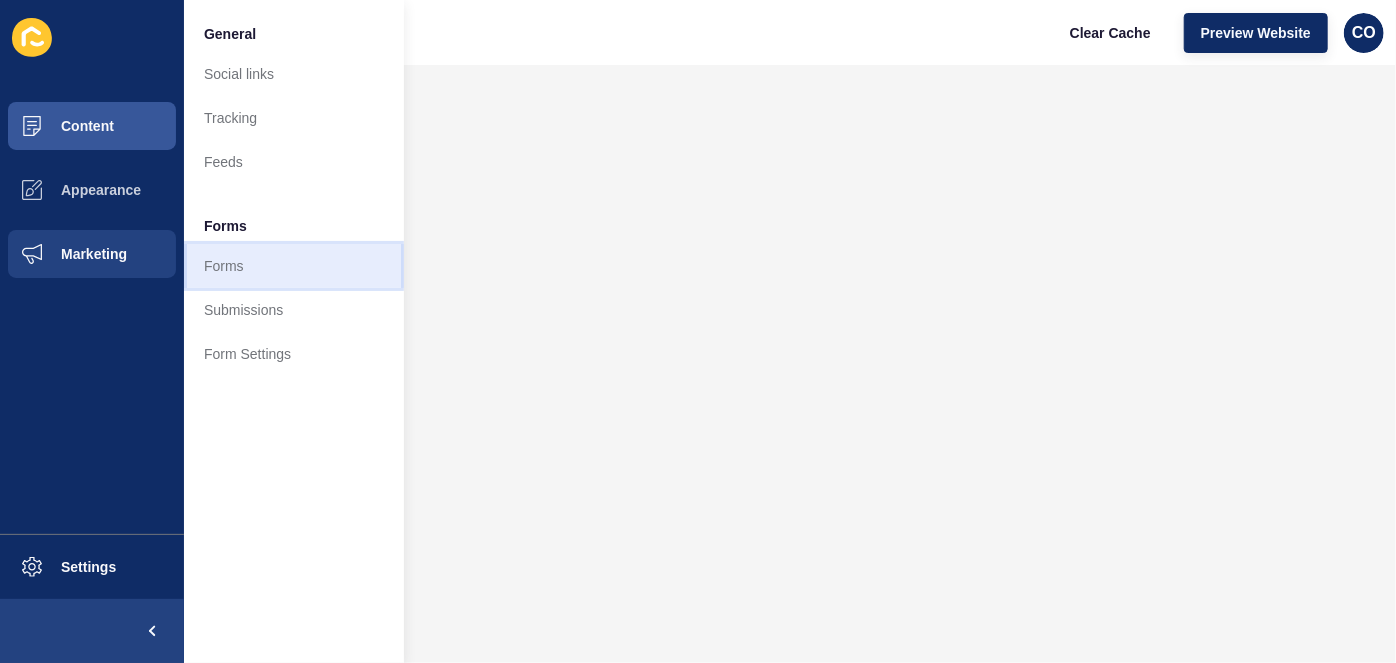 click on "Forms" at bounding box center (294, 266) 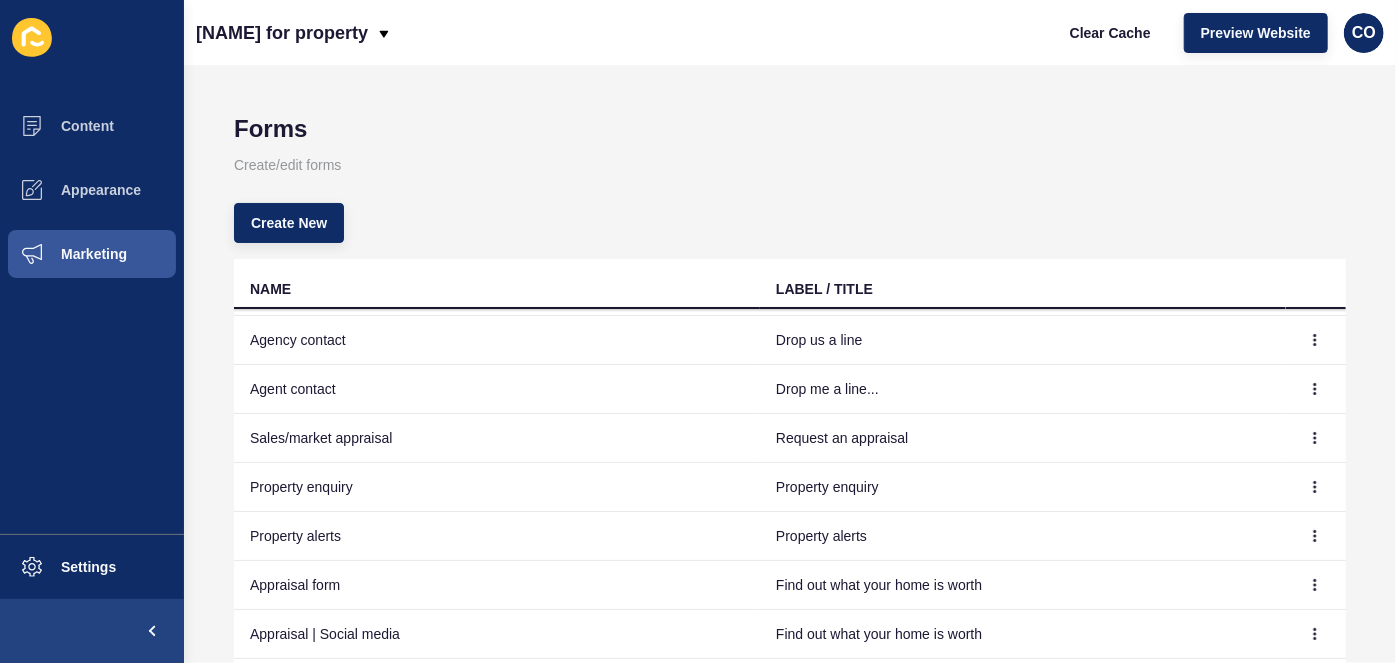 scroll, scrollTop: 66, scrollLeft: 0, axis: vertical 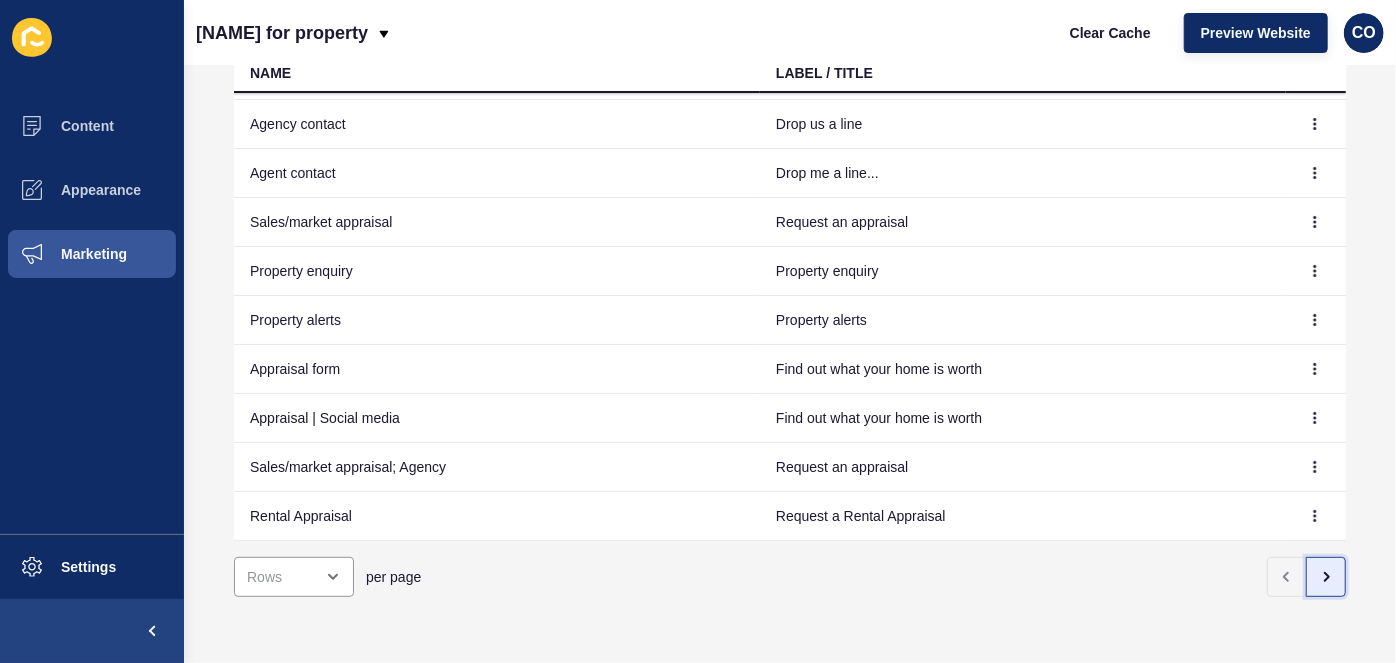 click at bounding box center [1326, 577] 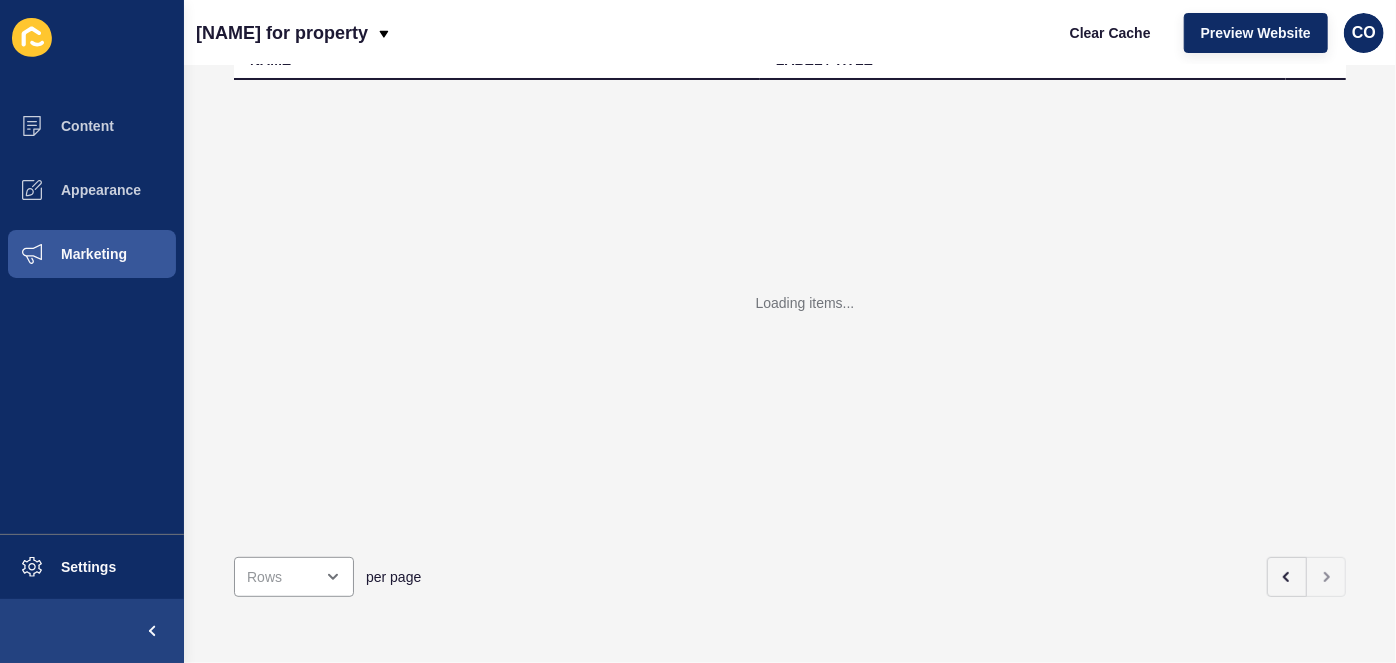 scroll, scrollTop: 0, scrollLeft: 0, axis: both 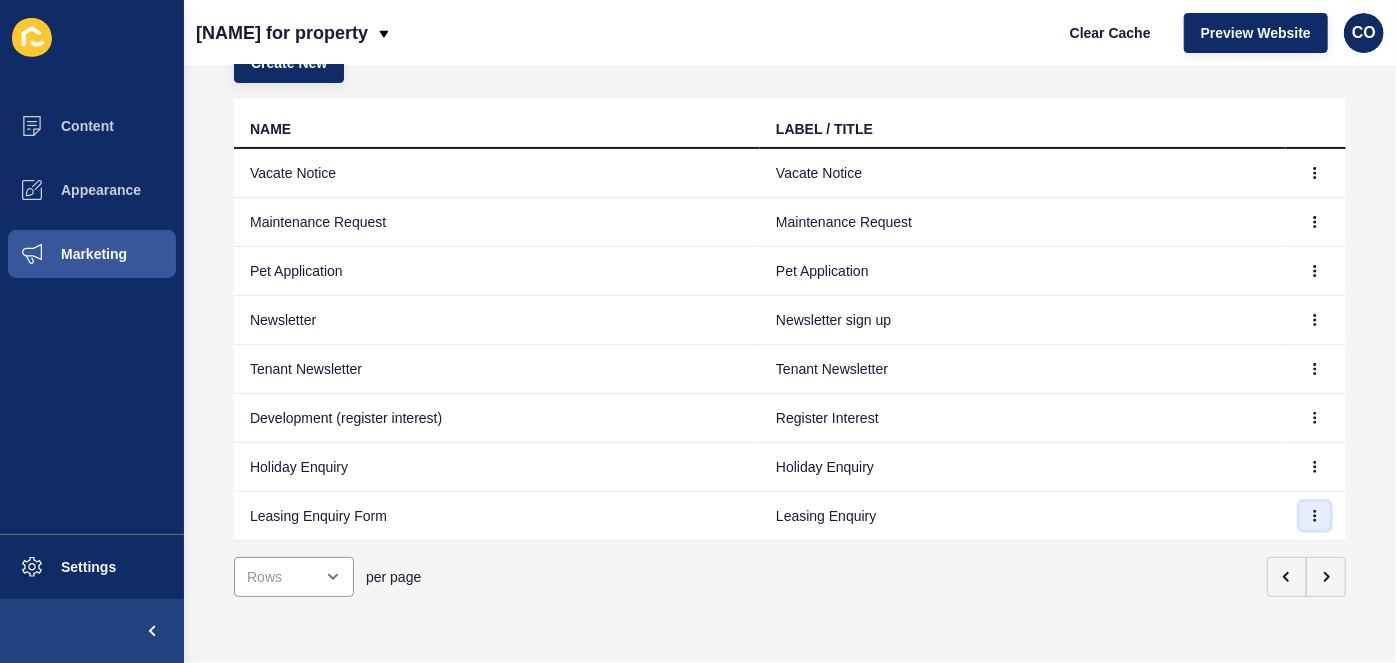 click 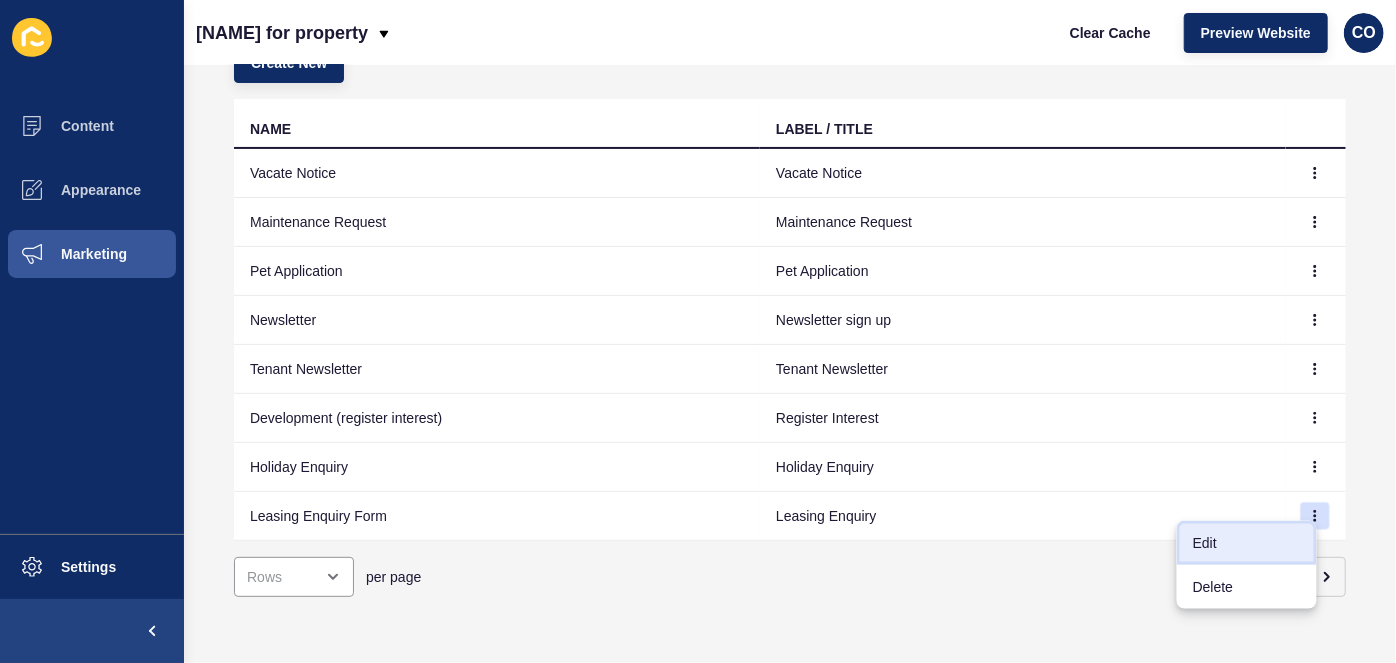 click on "Edit" at bounding box center (1247, 543) 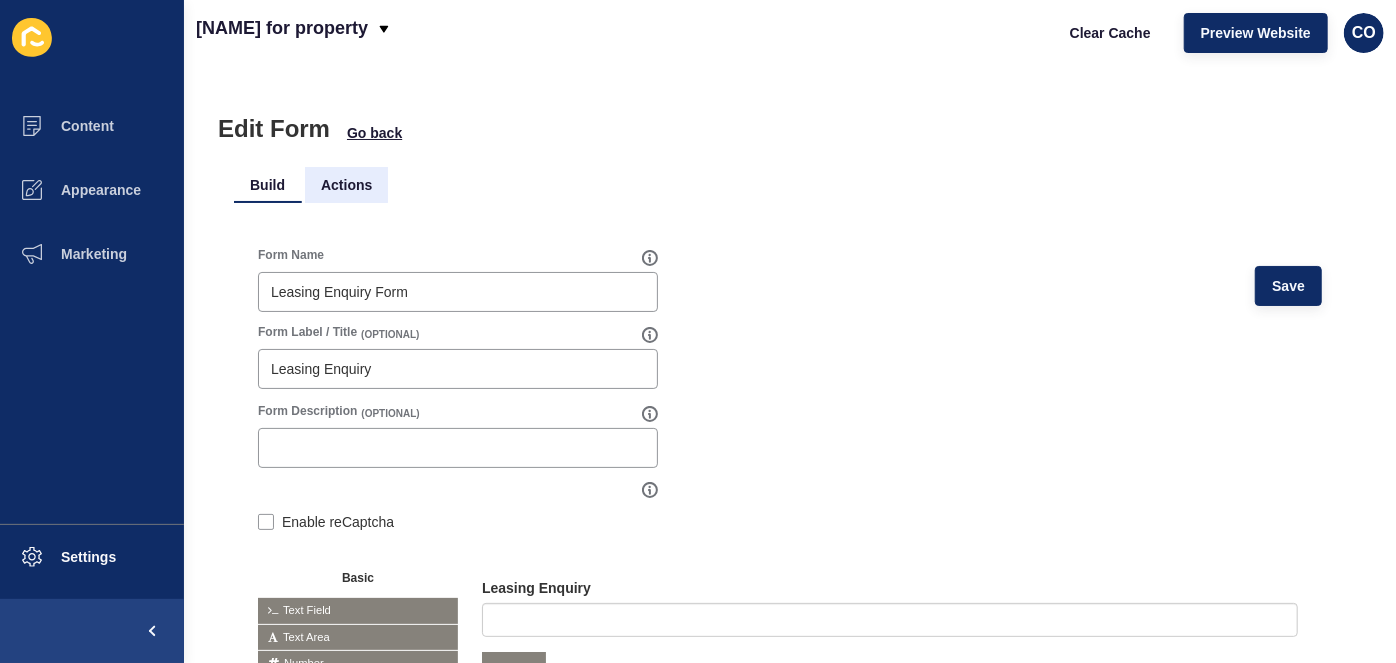 click on "Actions" at bounding box center (346, 185) 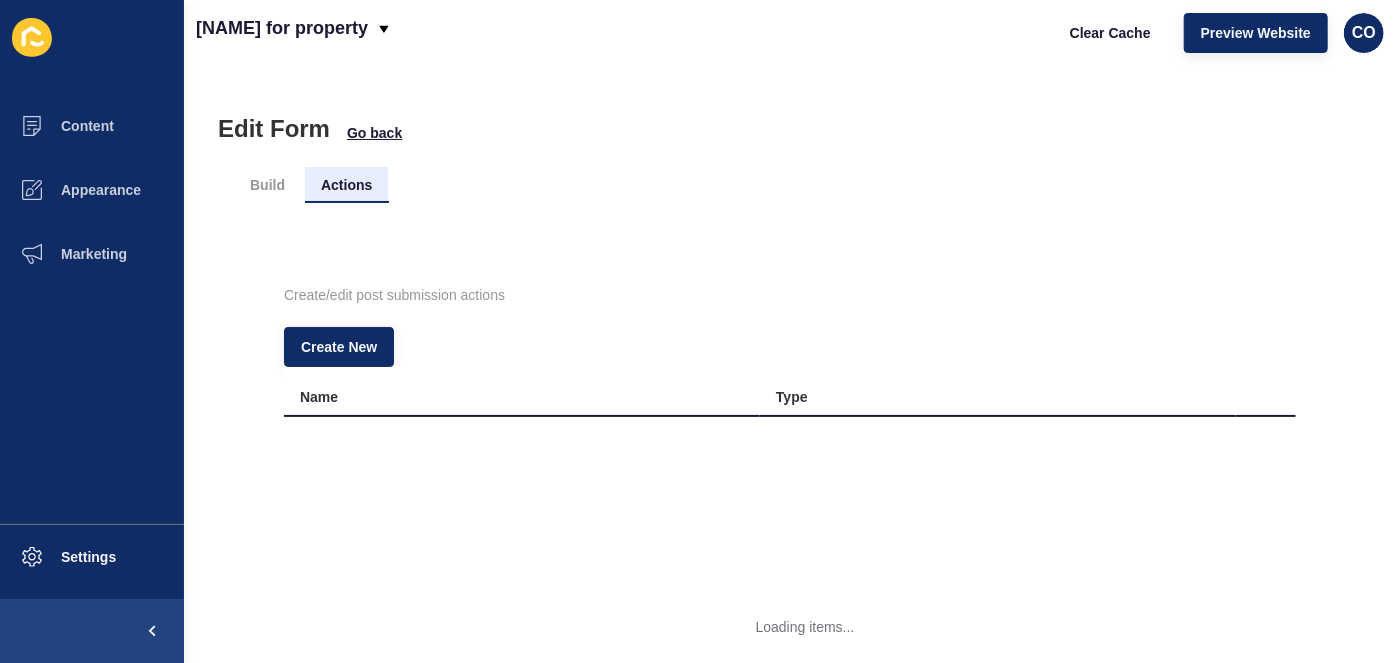 scroll, scrollTop: 0, scrollLeft: 0, axis: both 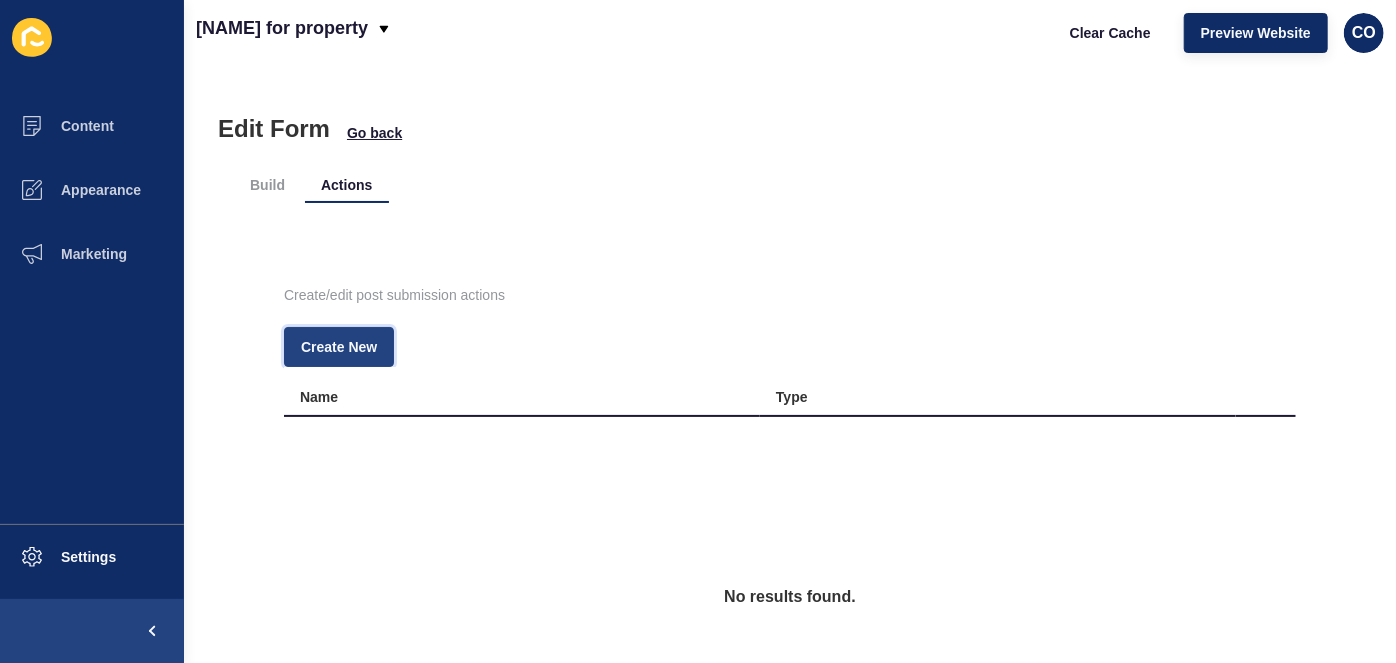 click on "Create New" at bounding box center (339, 347) 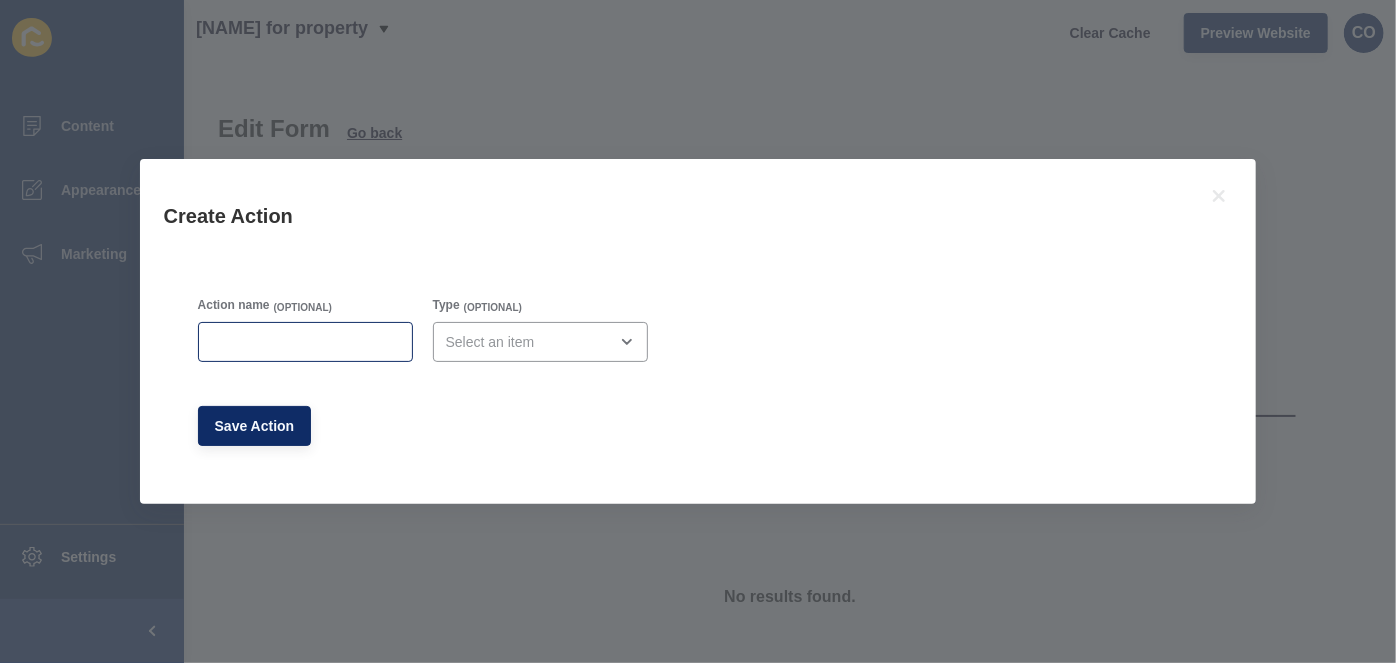 click at bounding box center [305, 342] 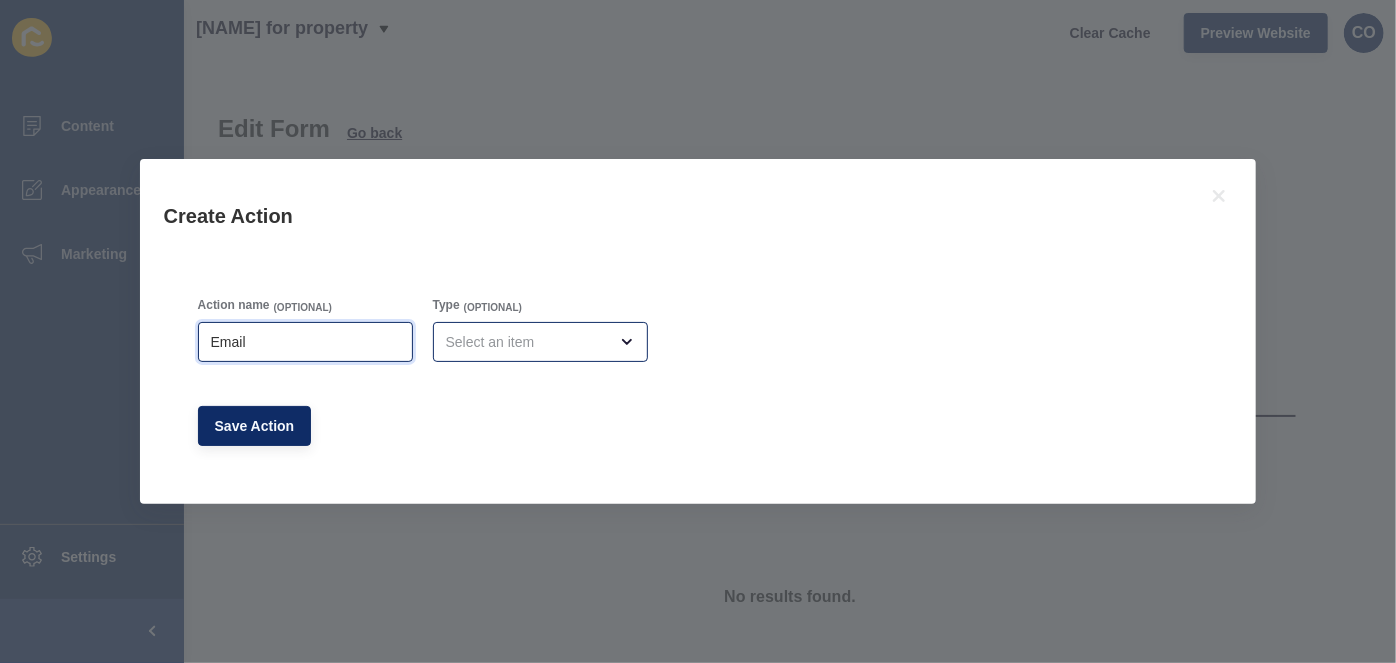 type on "Email" 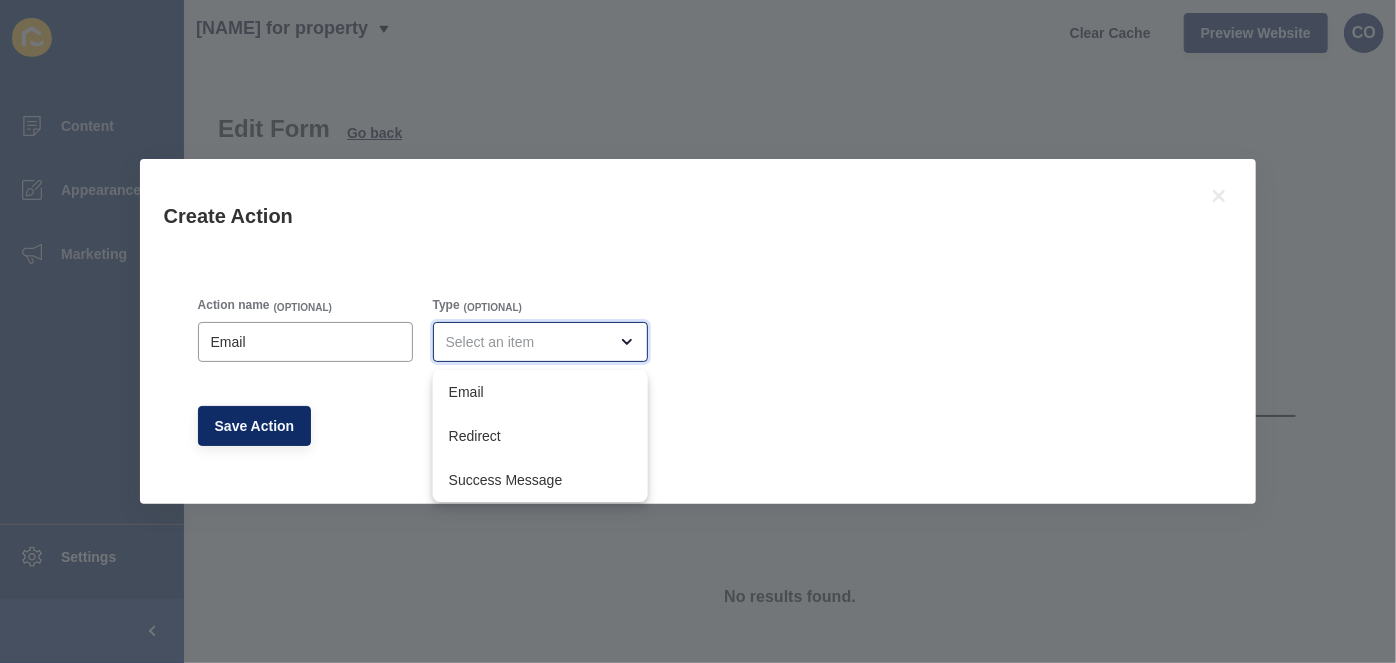 click at bounding box center (621, 342) 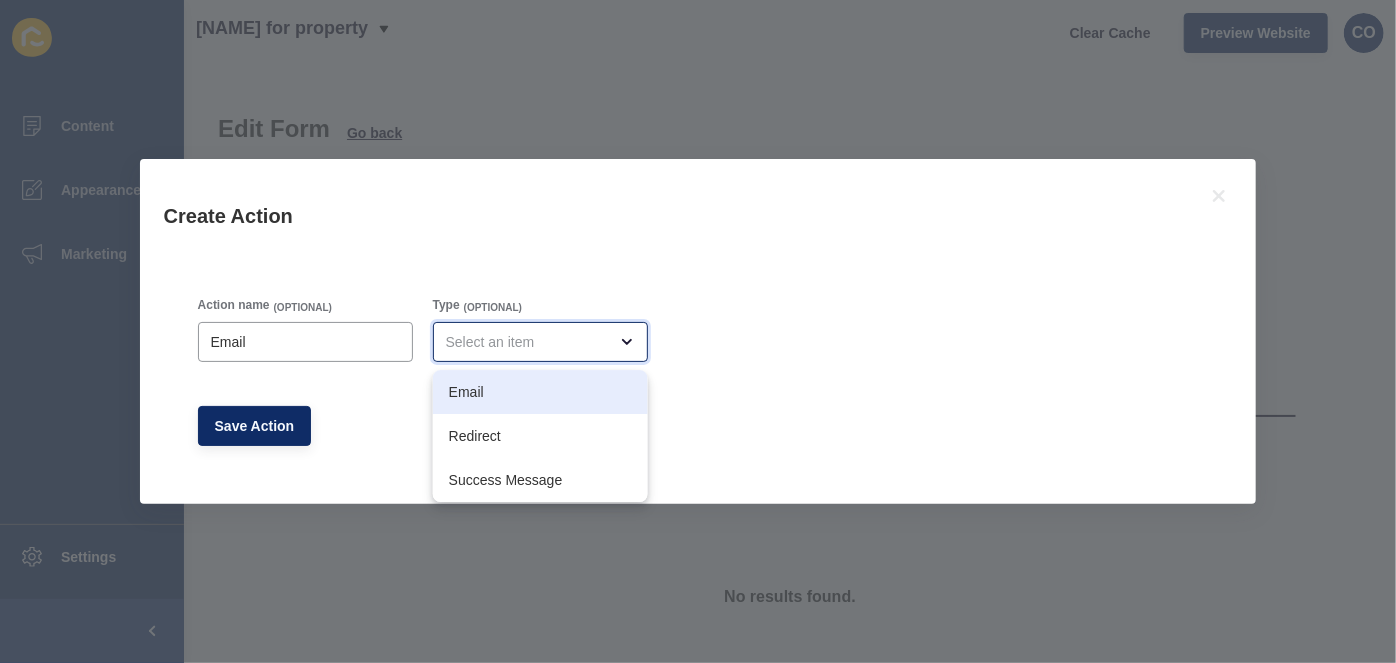 click on "Email" at bounding box center (540, 392) 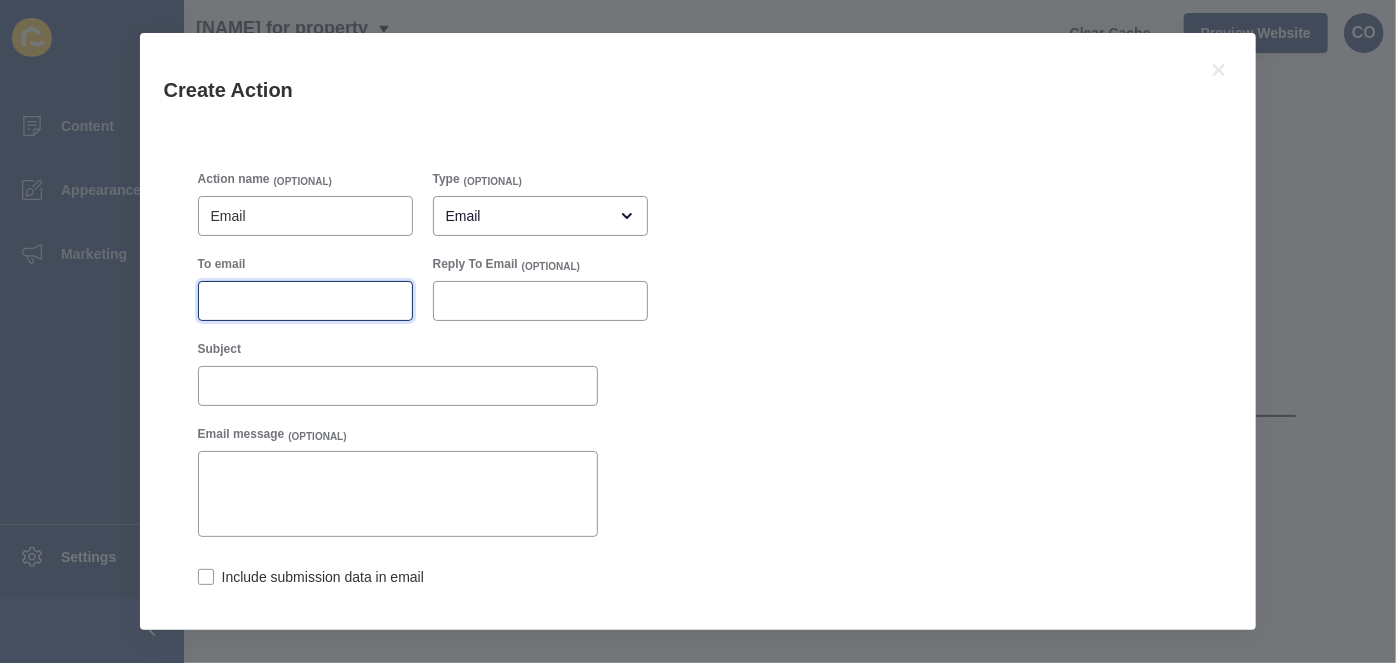 click on "To email" at bounding box center (305, 301) 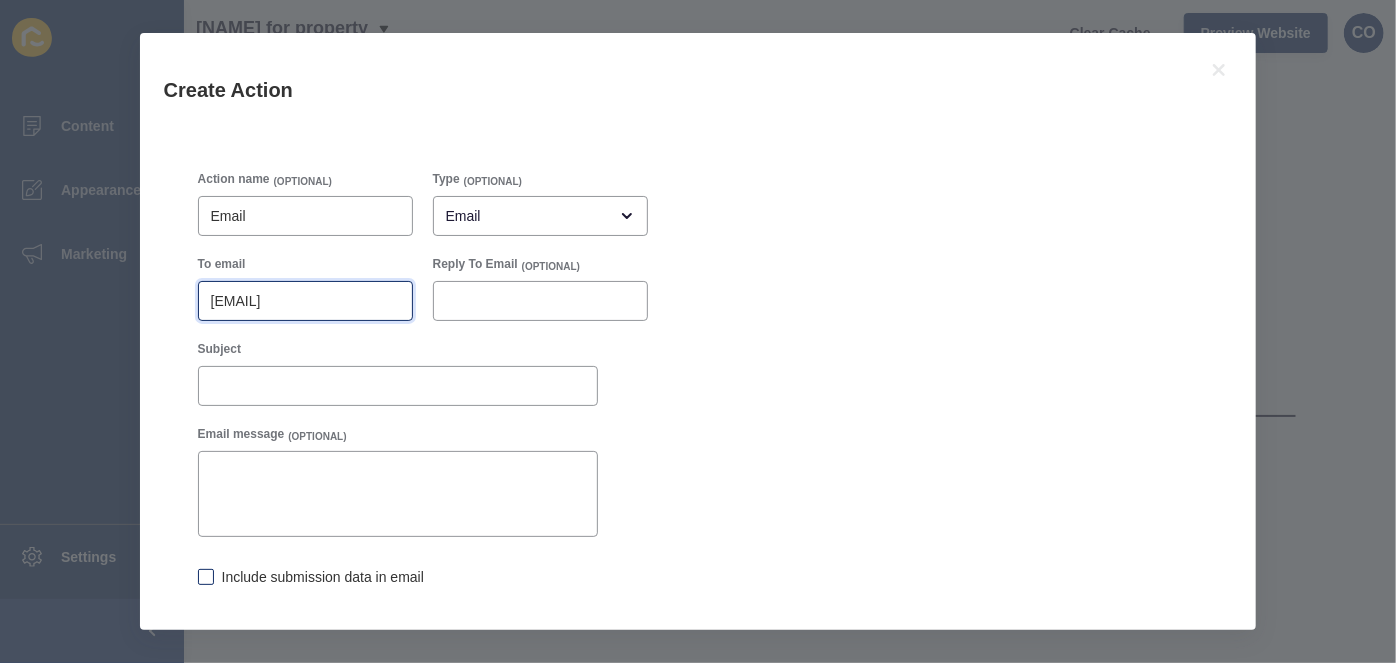 type on "leasing@peterswald.com.au" 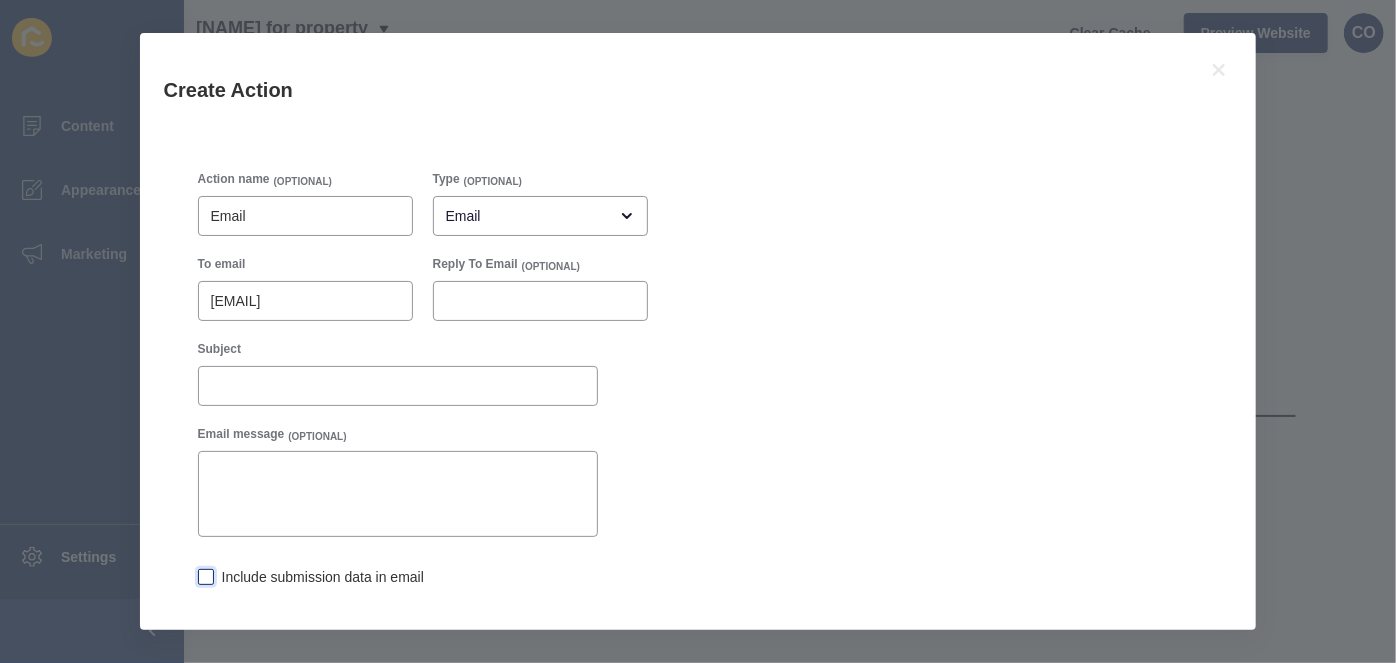 click at bounding box center (206, 577) 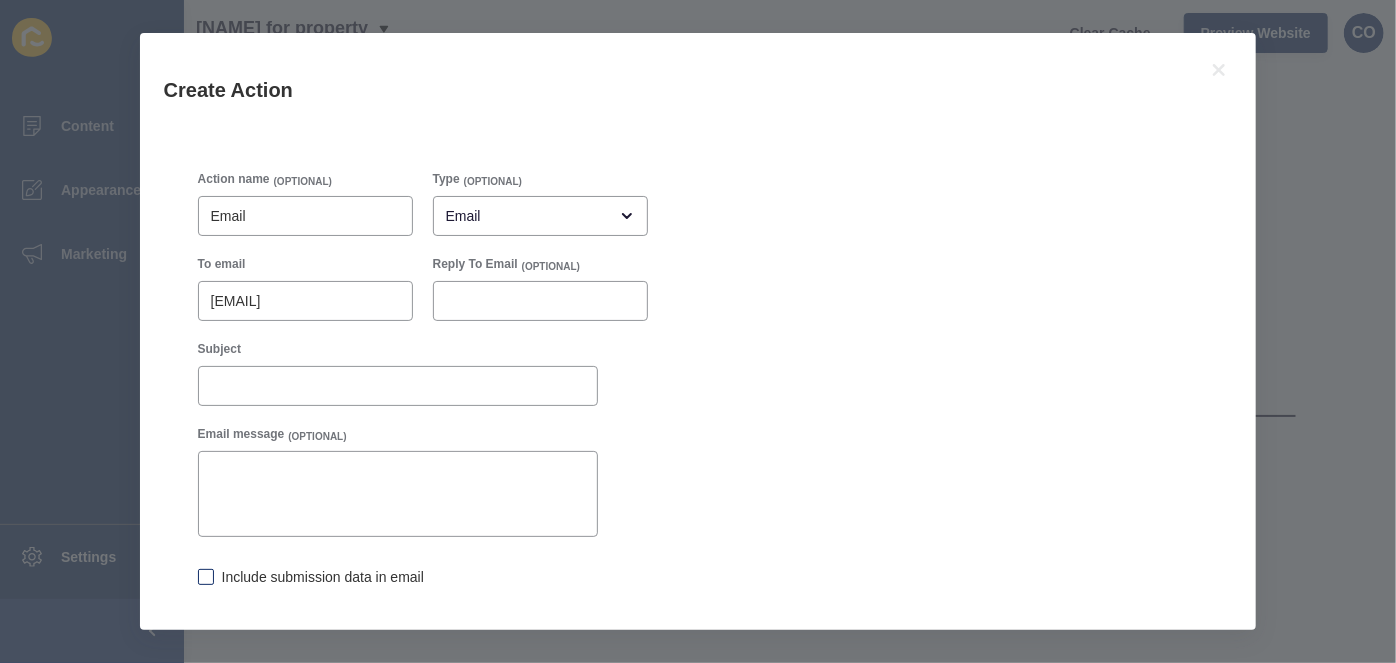 click on "Include submission data in email" at bounding box center (204, 579) 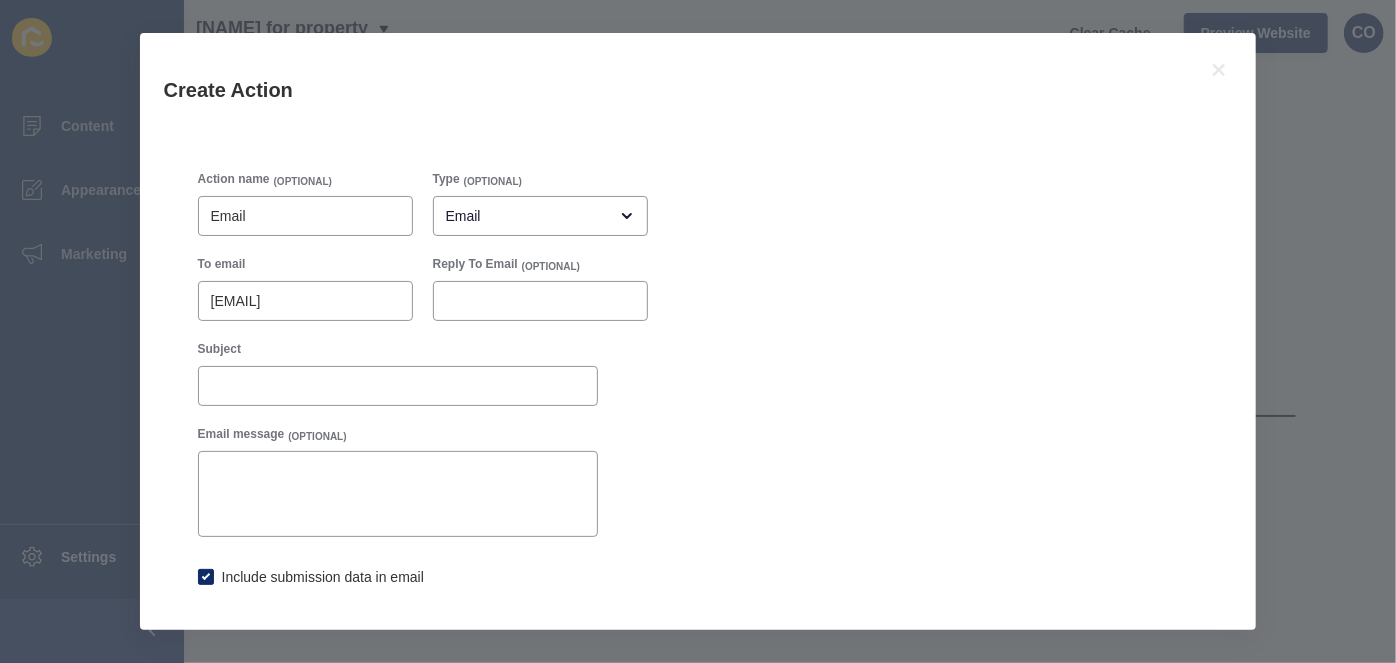 checkbox on "true" 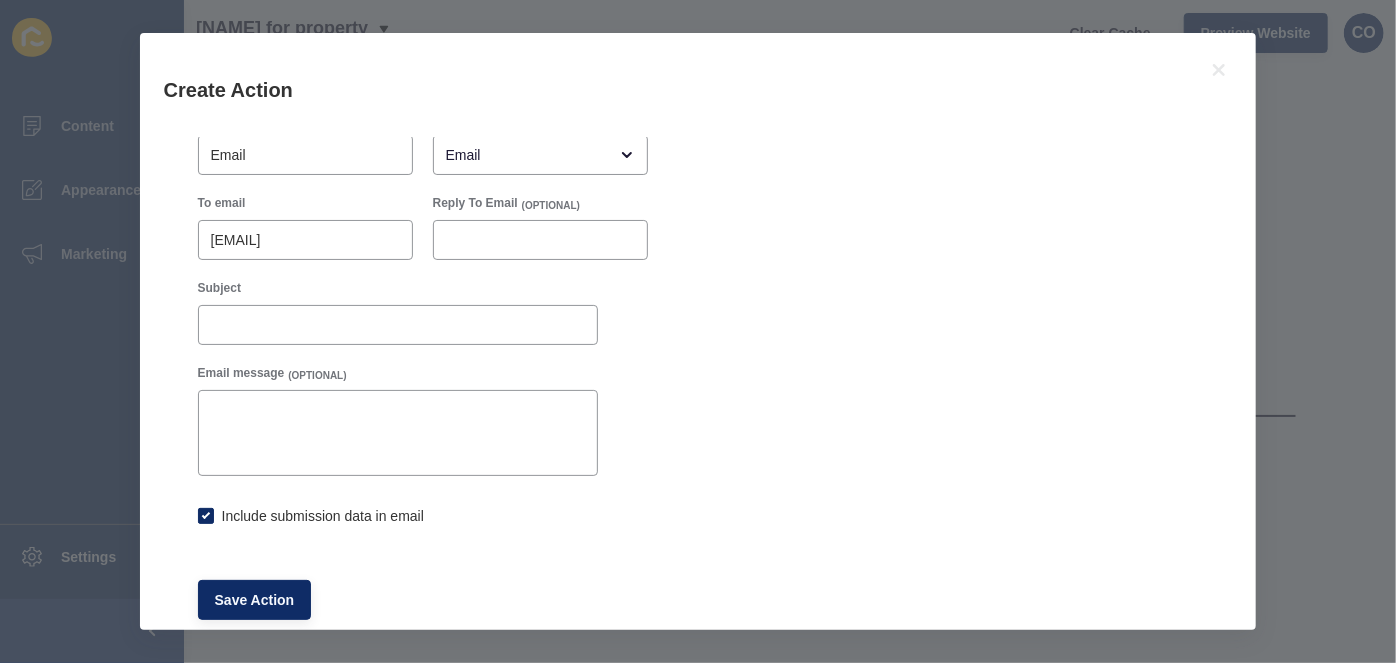 scroll, scrollTop: 108, scrollLeft: 0, axis: vertical 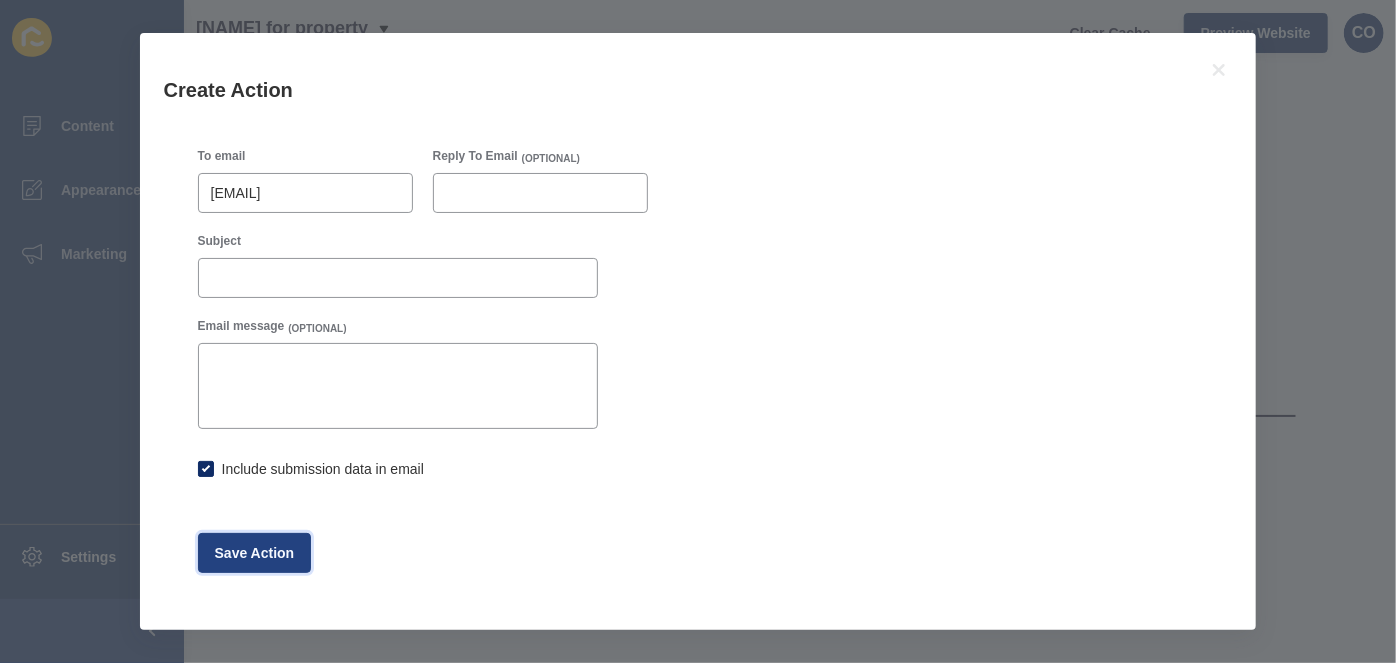 click on "Save Action" at bounding box center [255, 553] 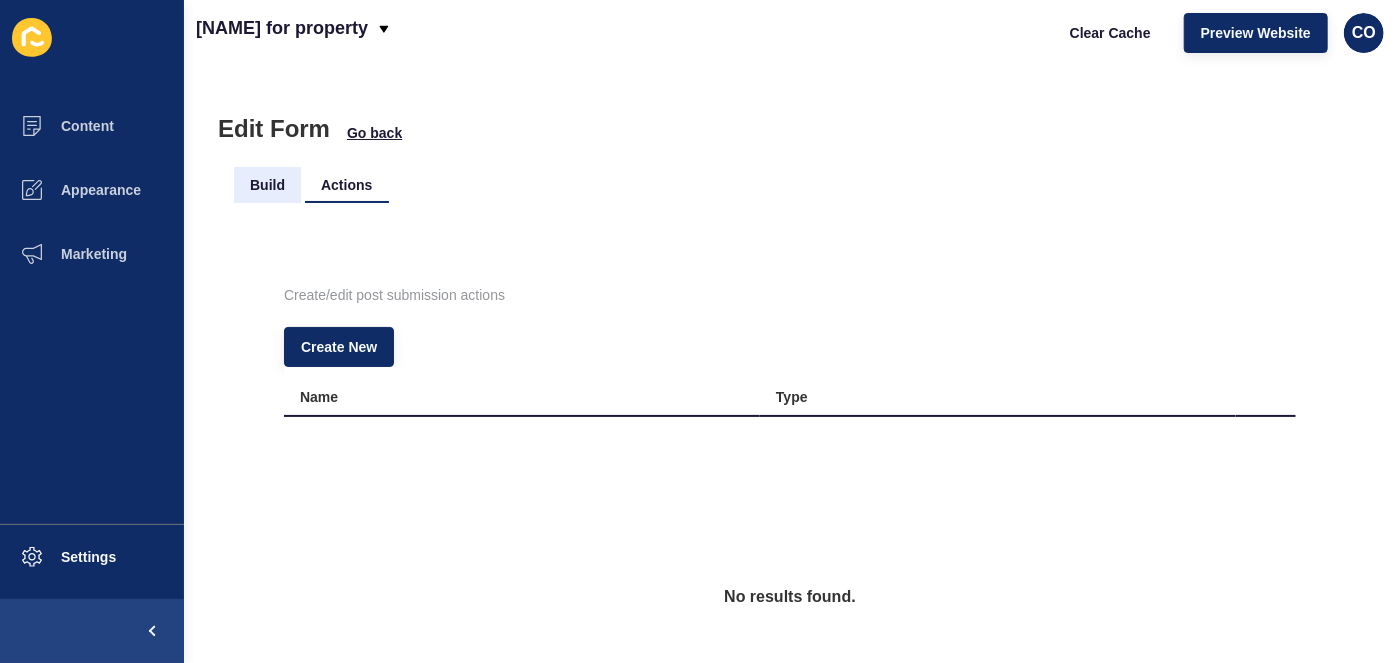 click on "Build" at bounding box center (267, 185) 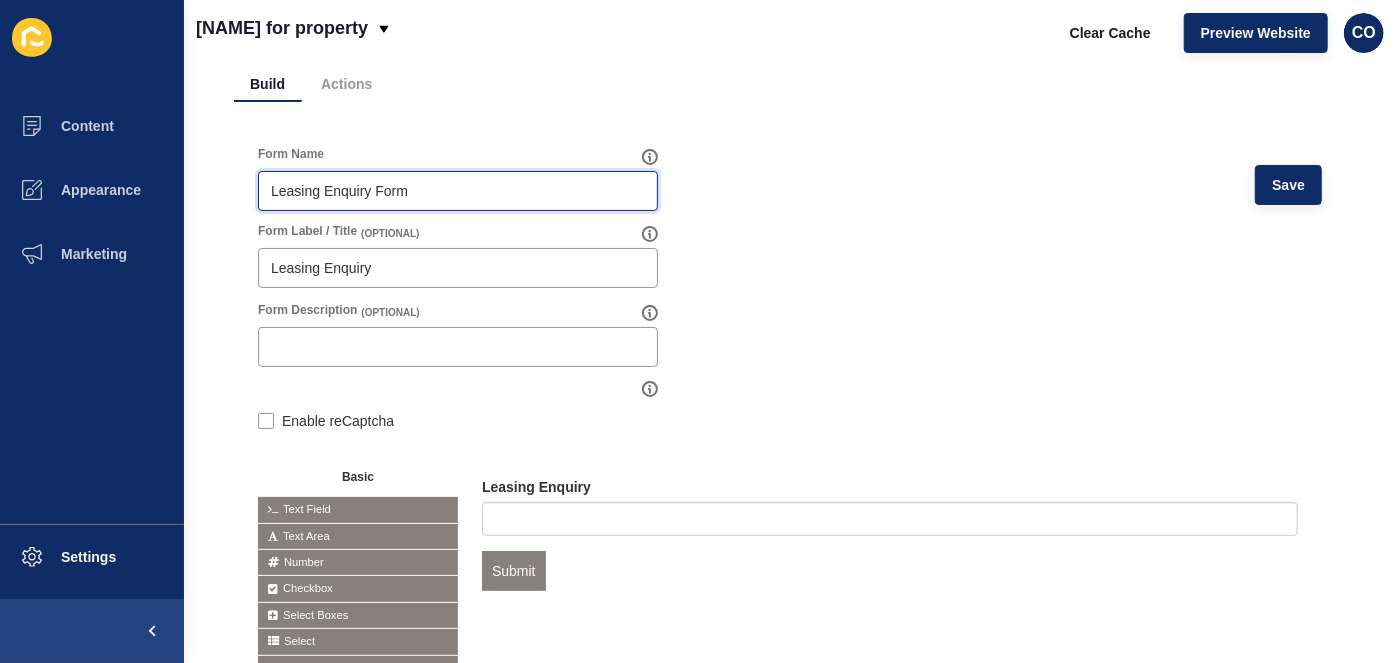 drag, startPoint x: 474, startPoint y: 189, endPoint x: 312, endPoint y: 216, distance: 164.23459 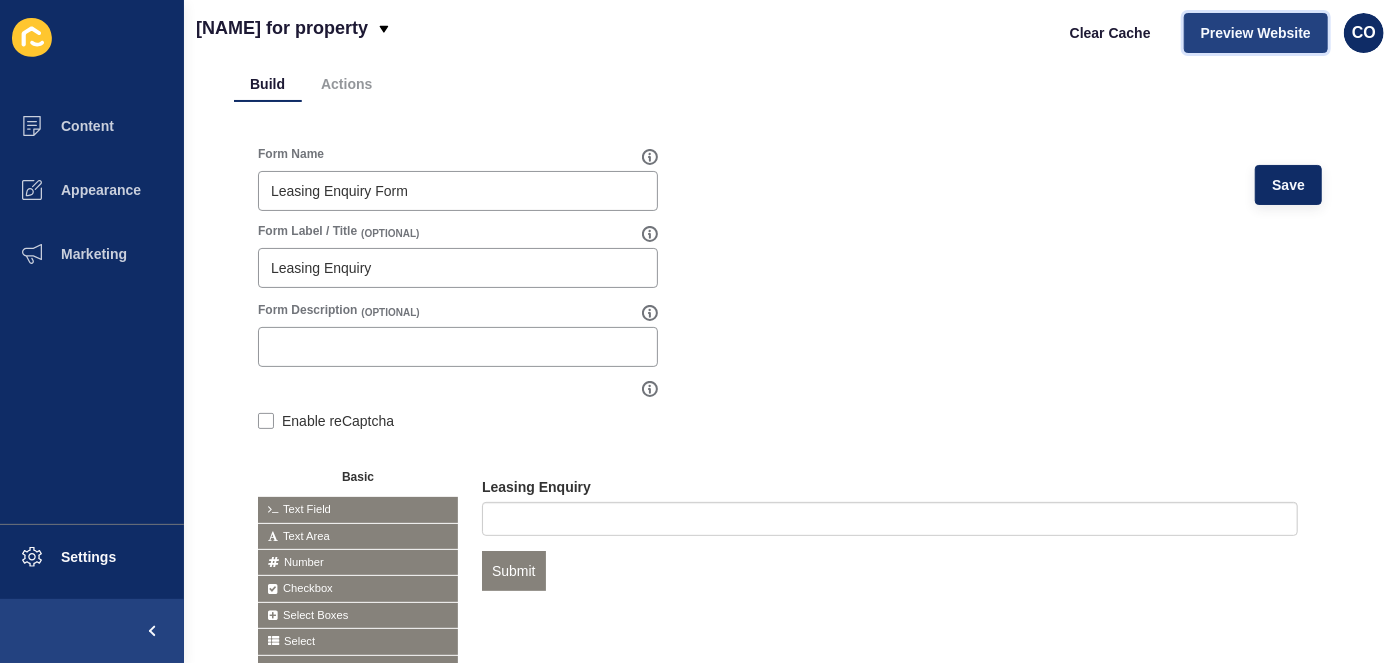 click on "Preview Website" at bounding box center [1256, 33] 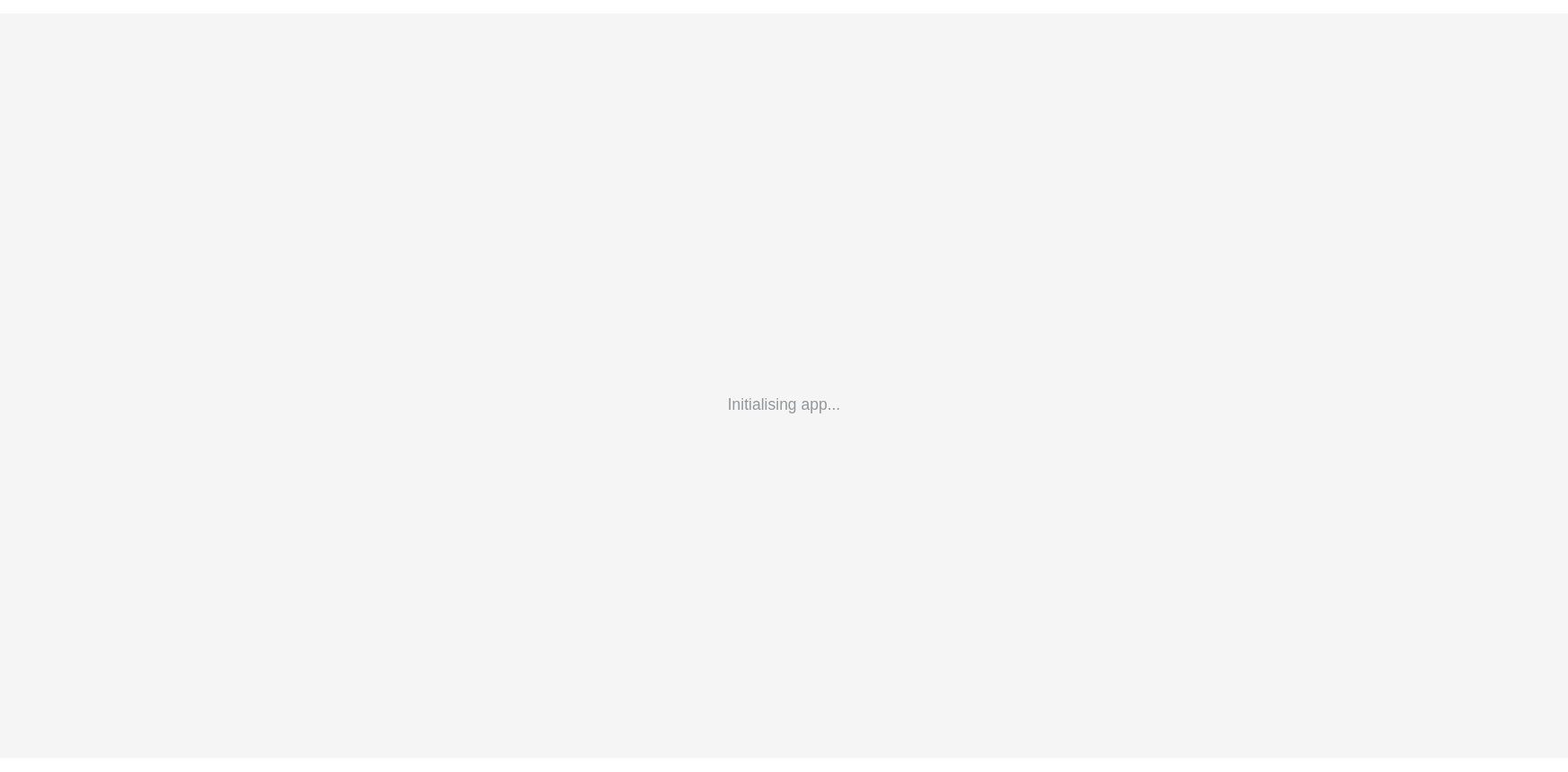 scroll, scrollTop: 0, scrollLeft: 0, axis: both 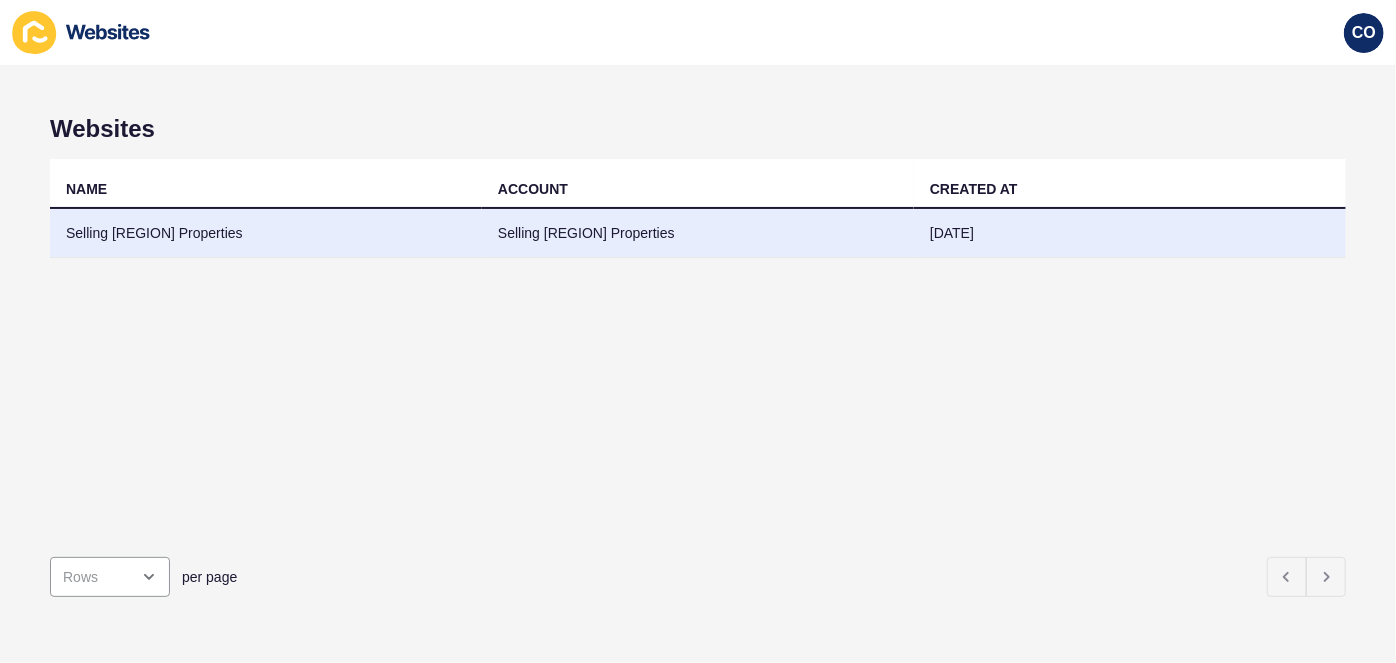 click on "Selling [REGION] Properties" at bounding box center (266, 233) 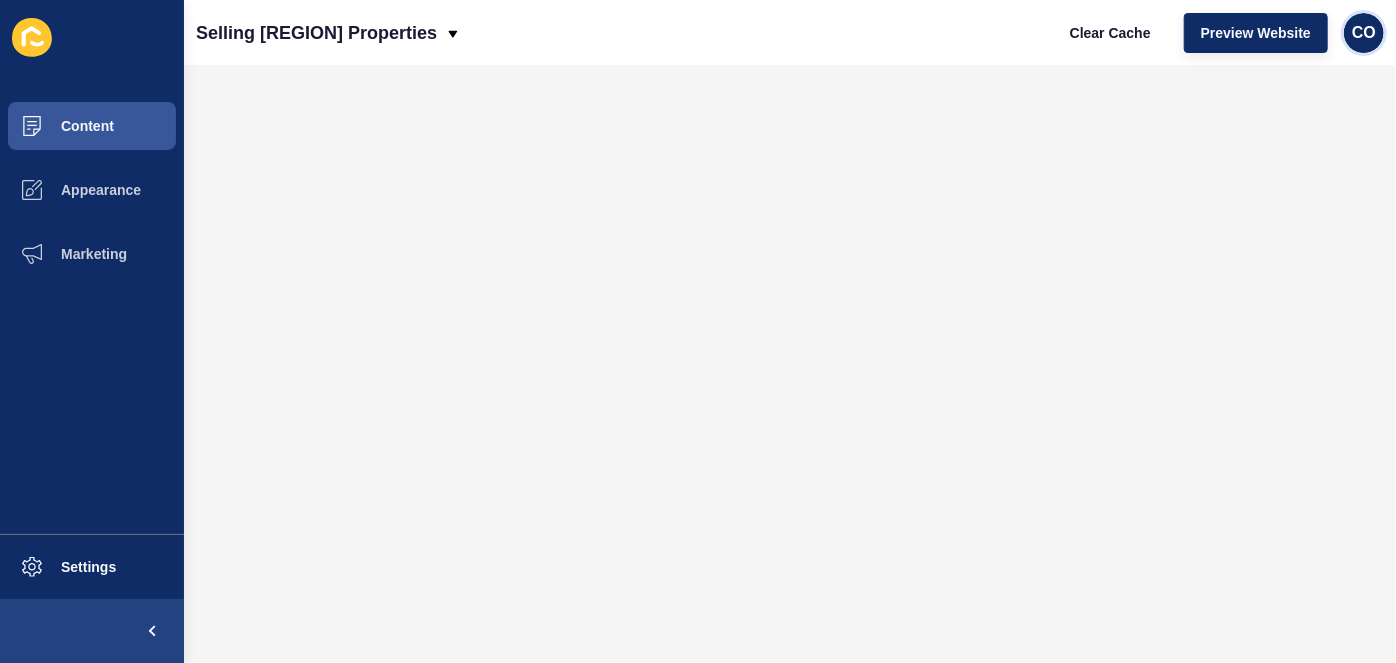 click on "CO" at bounding box center (1364, 33) 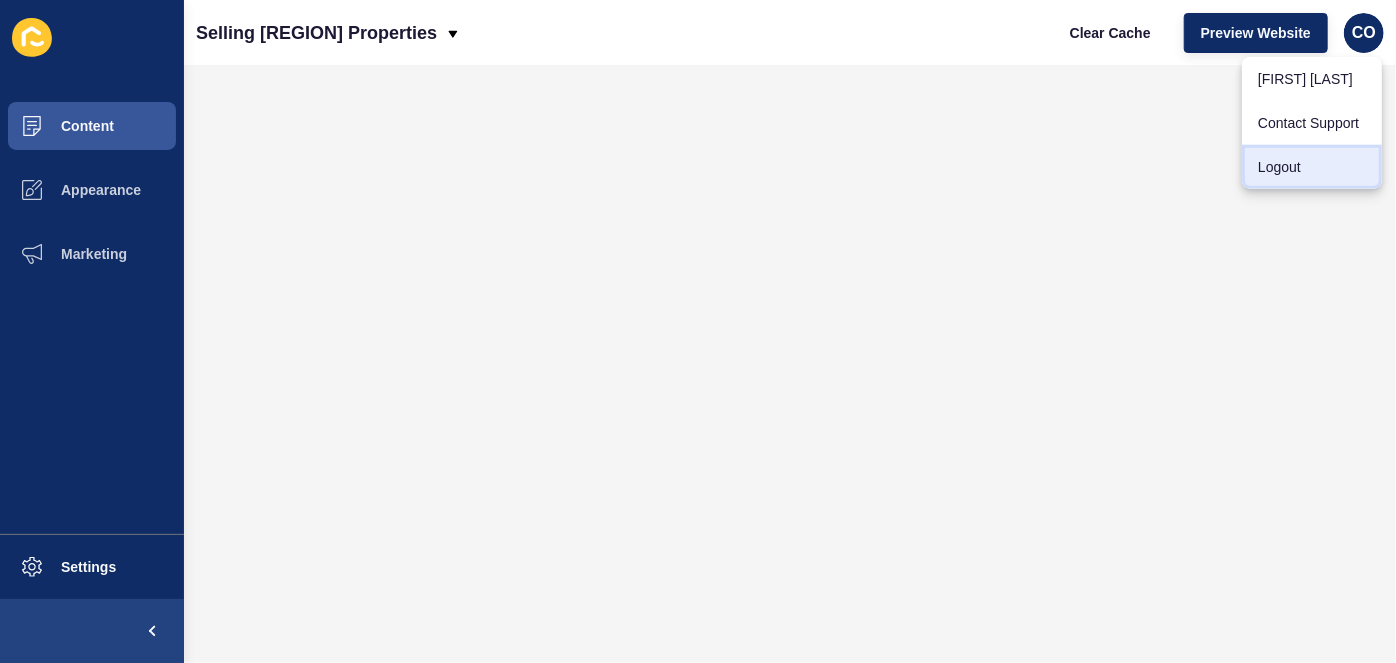 drag, startPoint x: 1293, startPoint y: 168, endPoint x: 1269, endPoint y: 195, distance: 36.124783 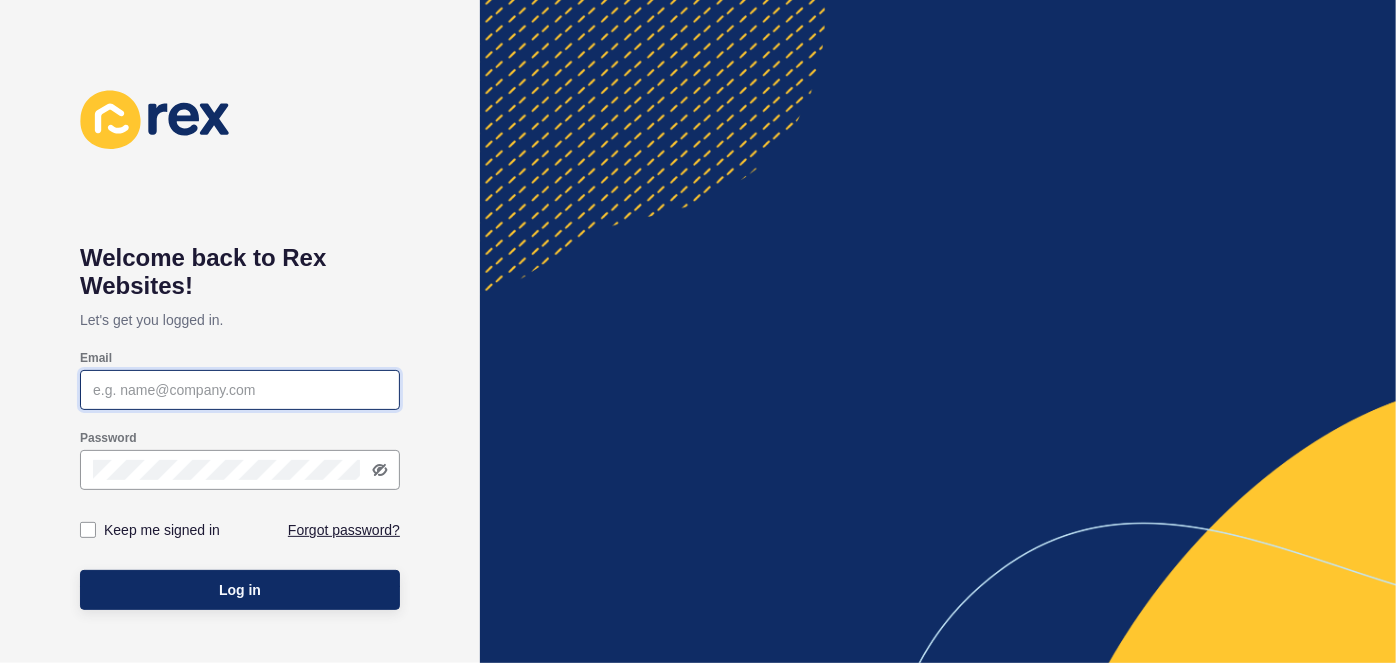 click on "Email" at bounding box center [240, 390] 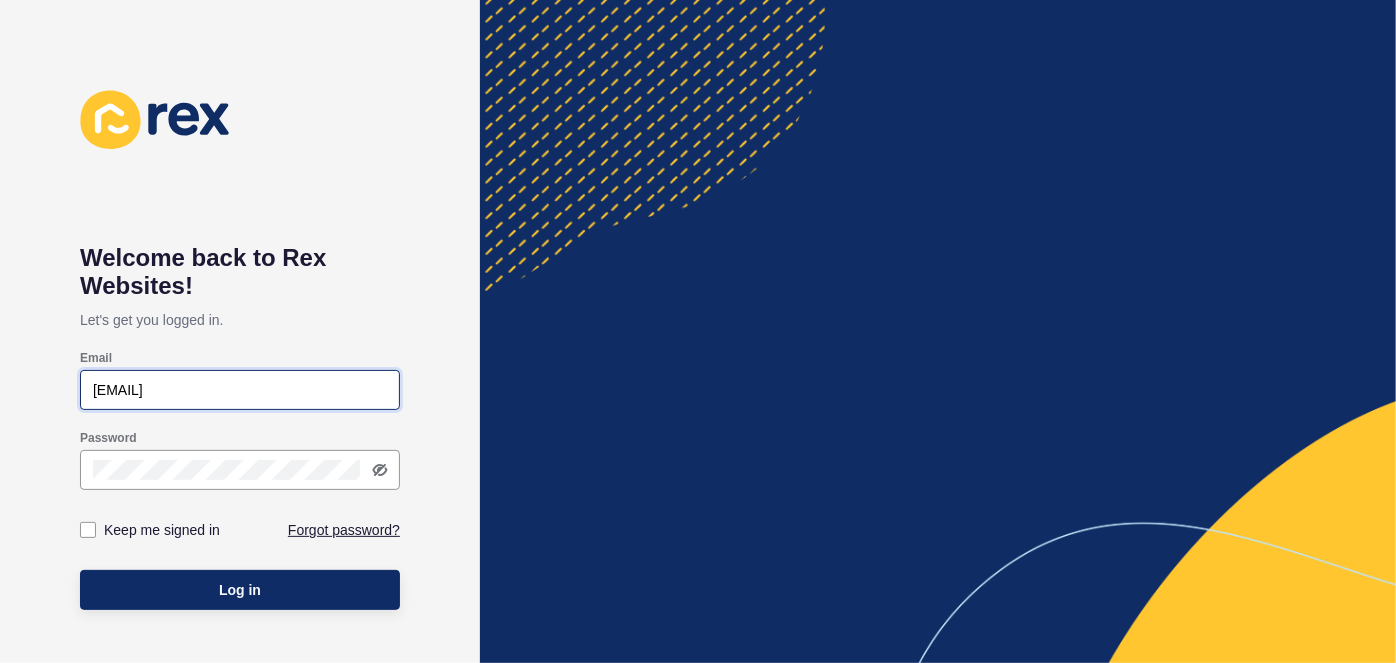 type on "[EMAIL]" 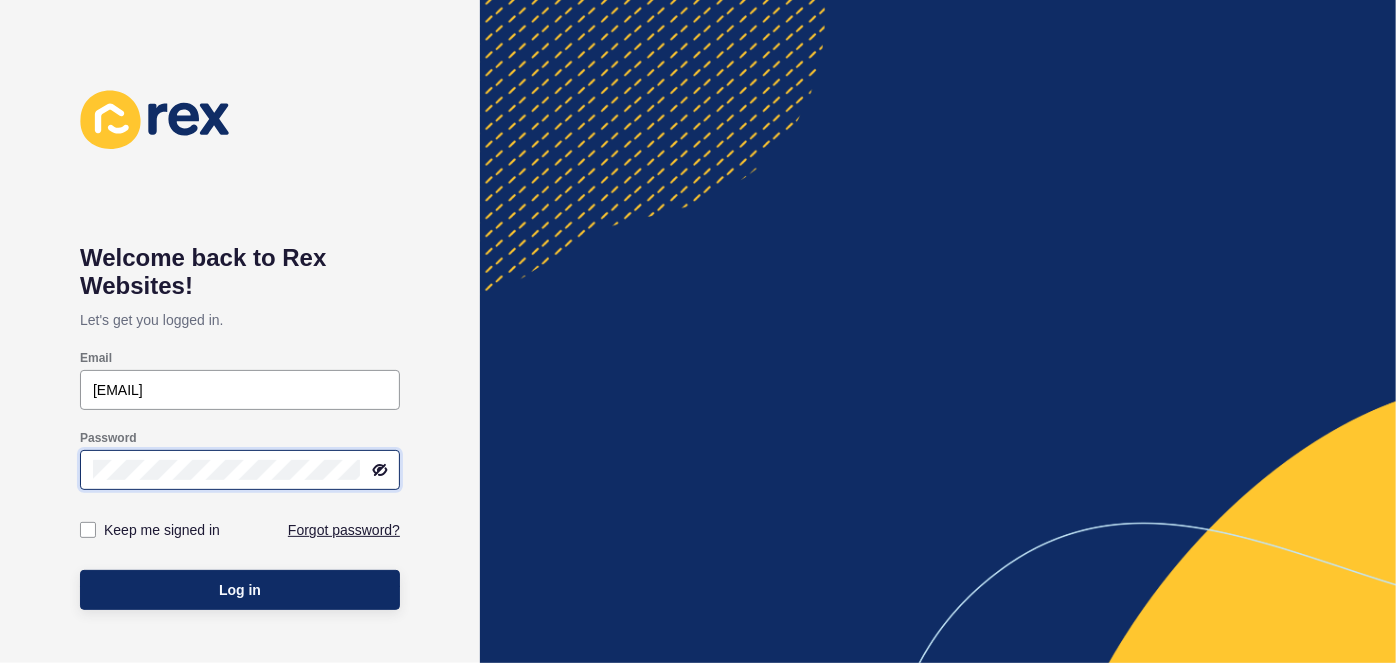 click at bounding box center (240, 470) 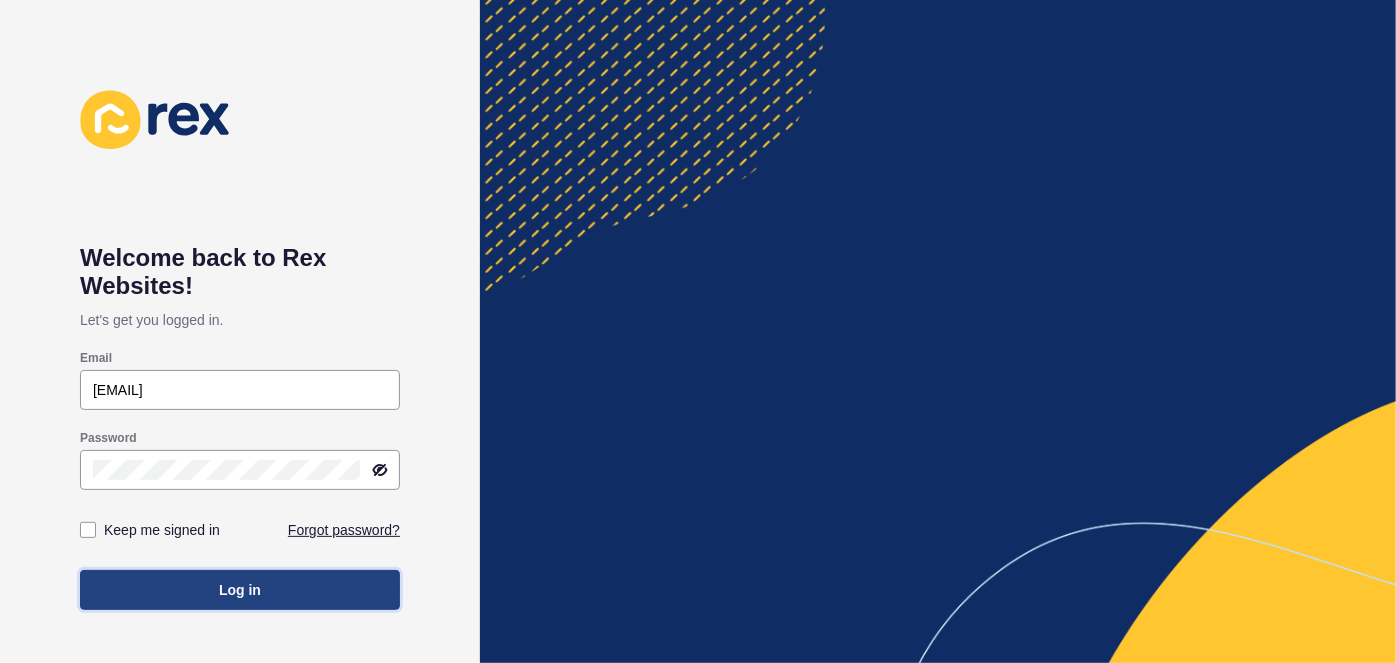 click on "Log in" at bounding box center (240, 590) 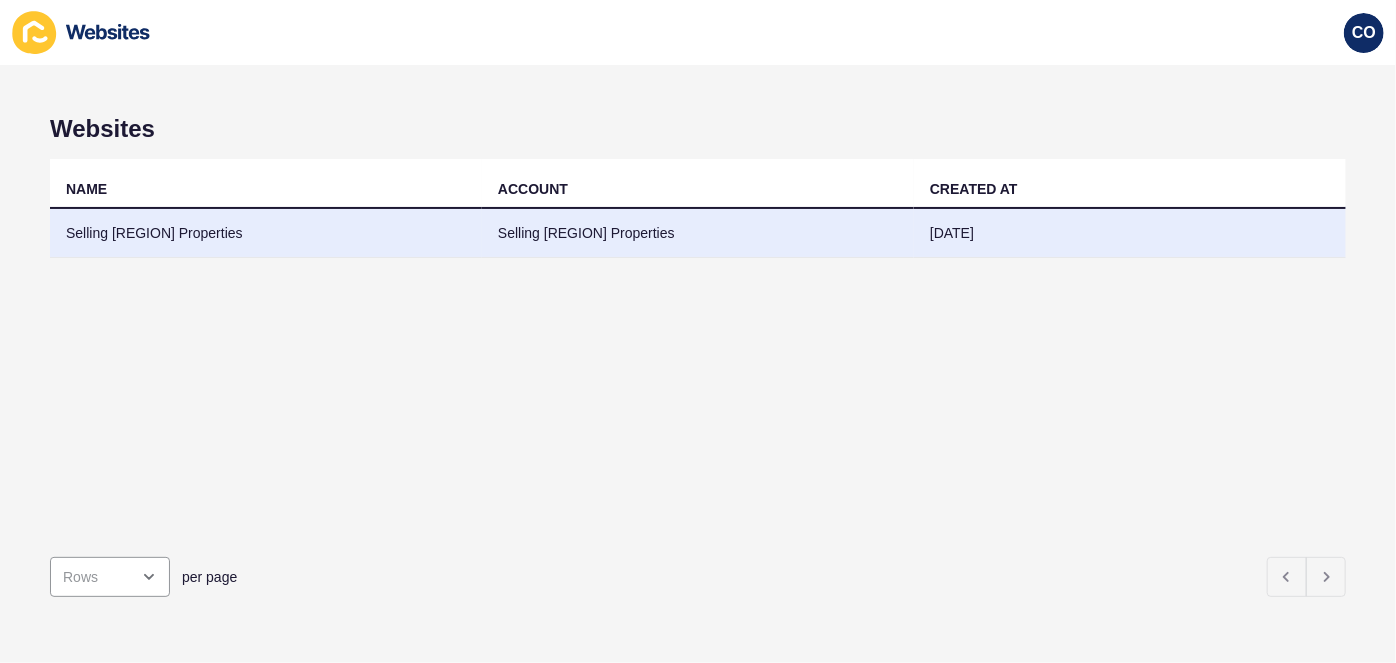 click on "Selling [REGION] Properties" at bounding box center [698, 233] 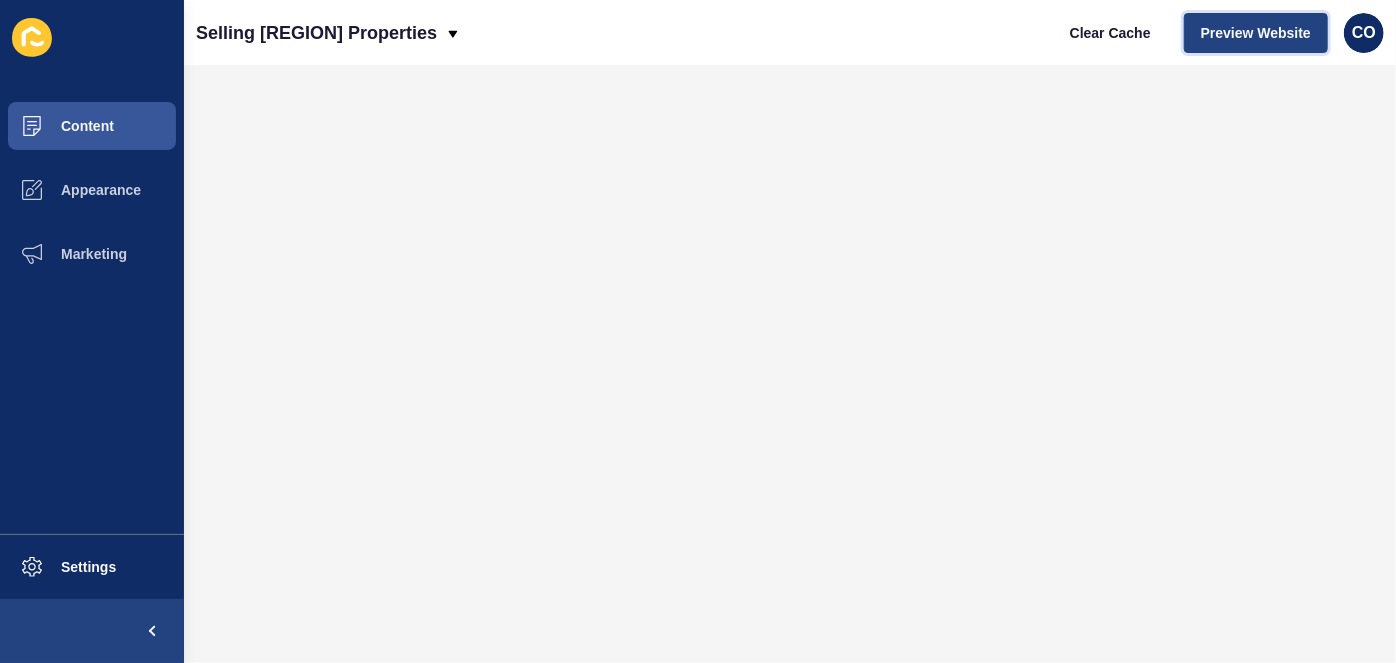 click on "Preview Website" at bounding box center [1256, 33] 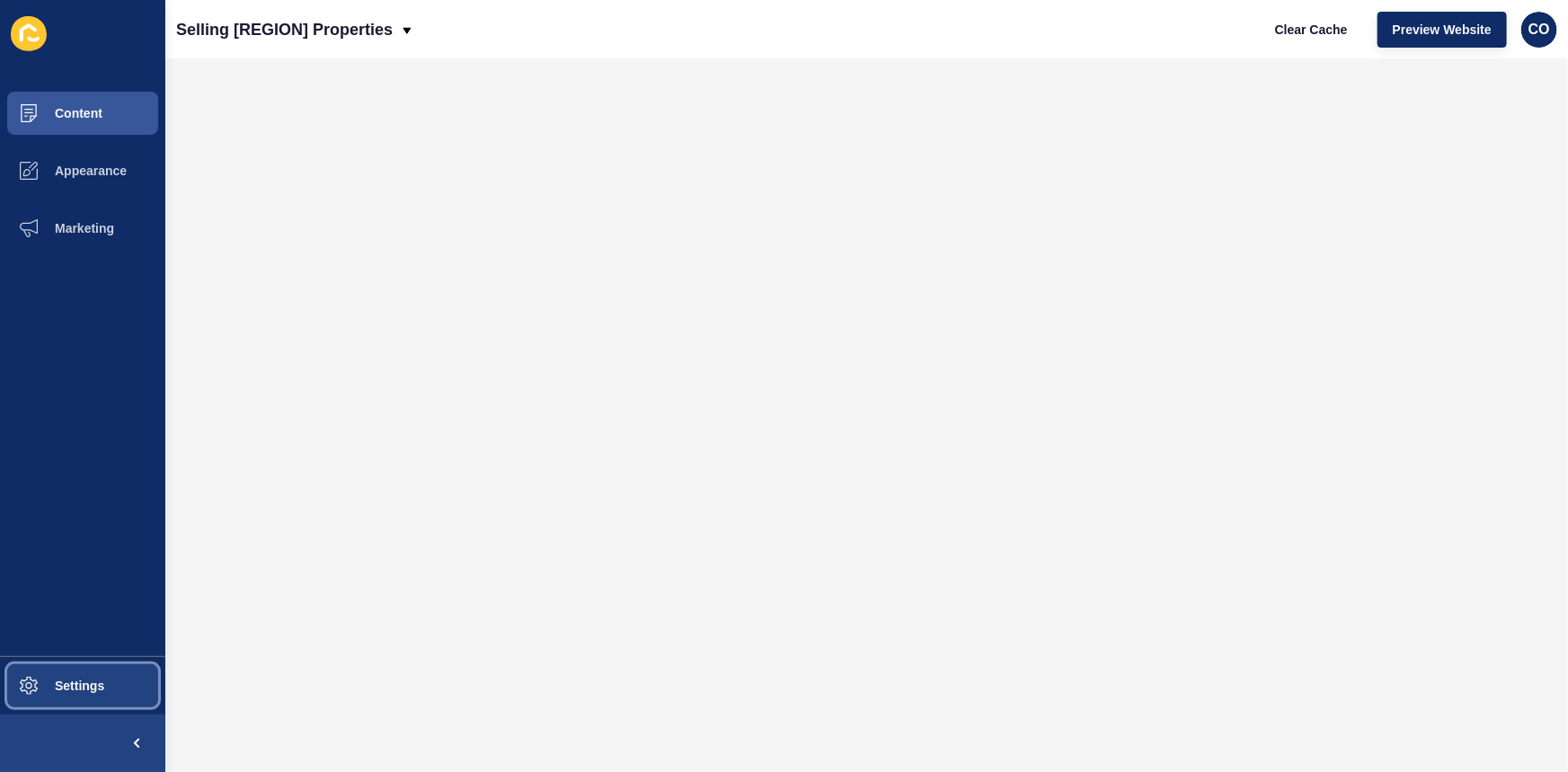 click on "Settings" at bounding box center (83, 686) 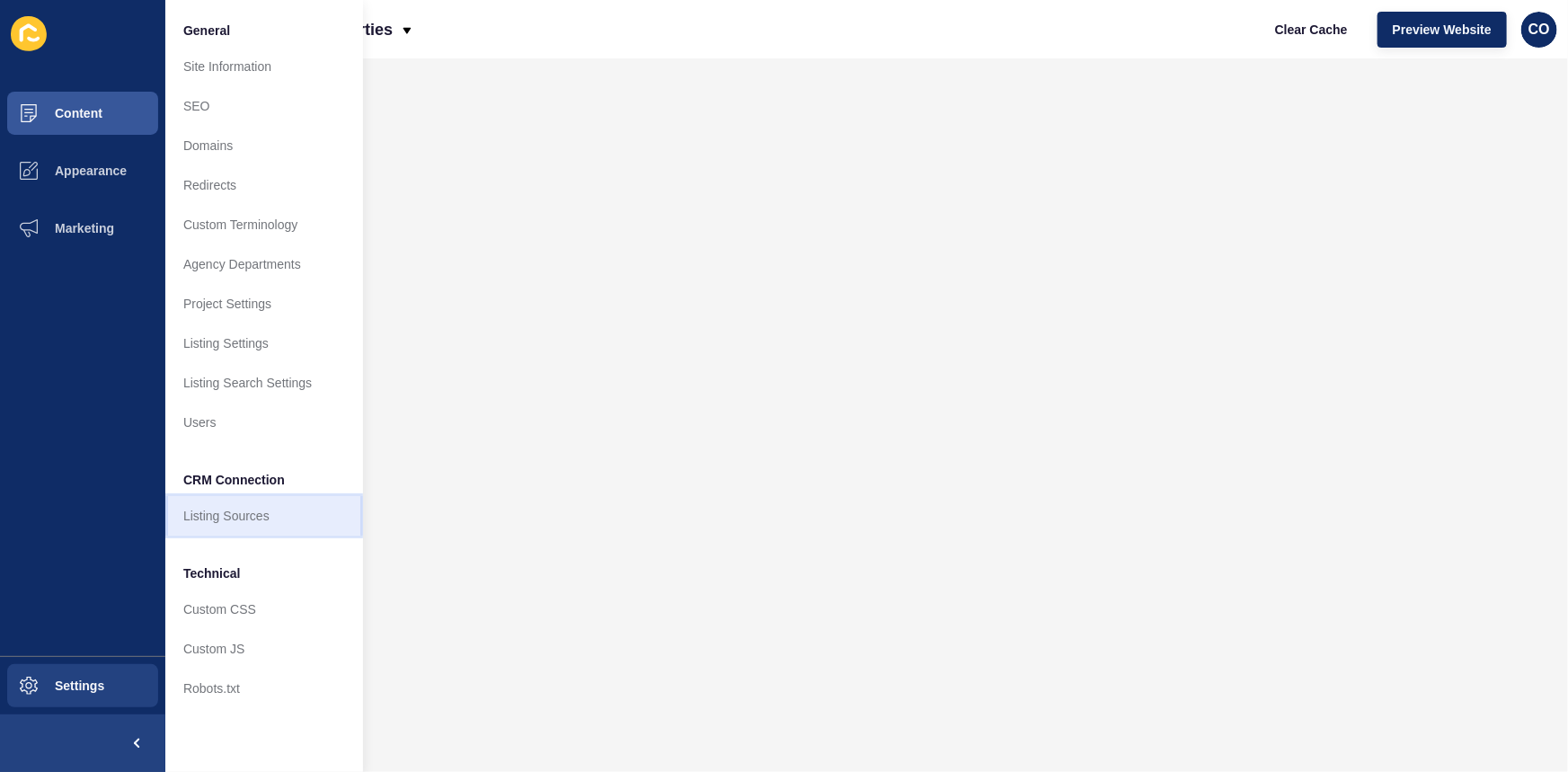 click on "Listing Sources" at bounding box center (264, 516) 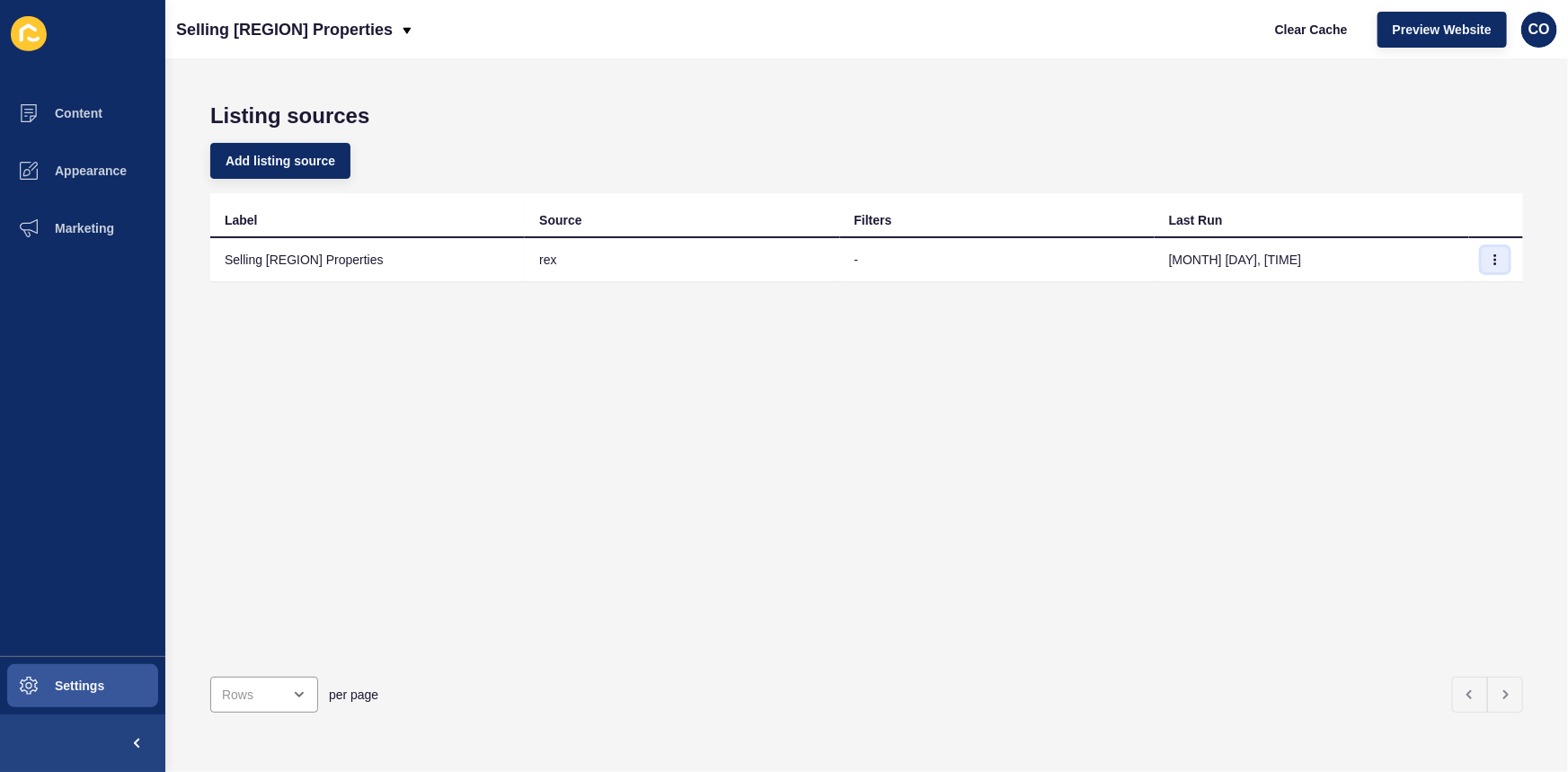 click 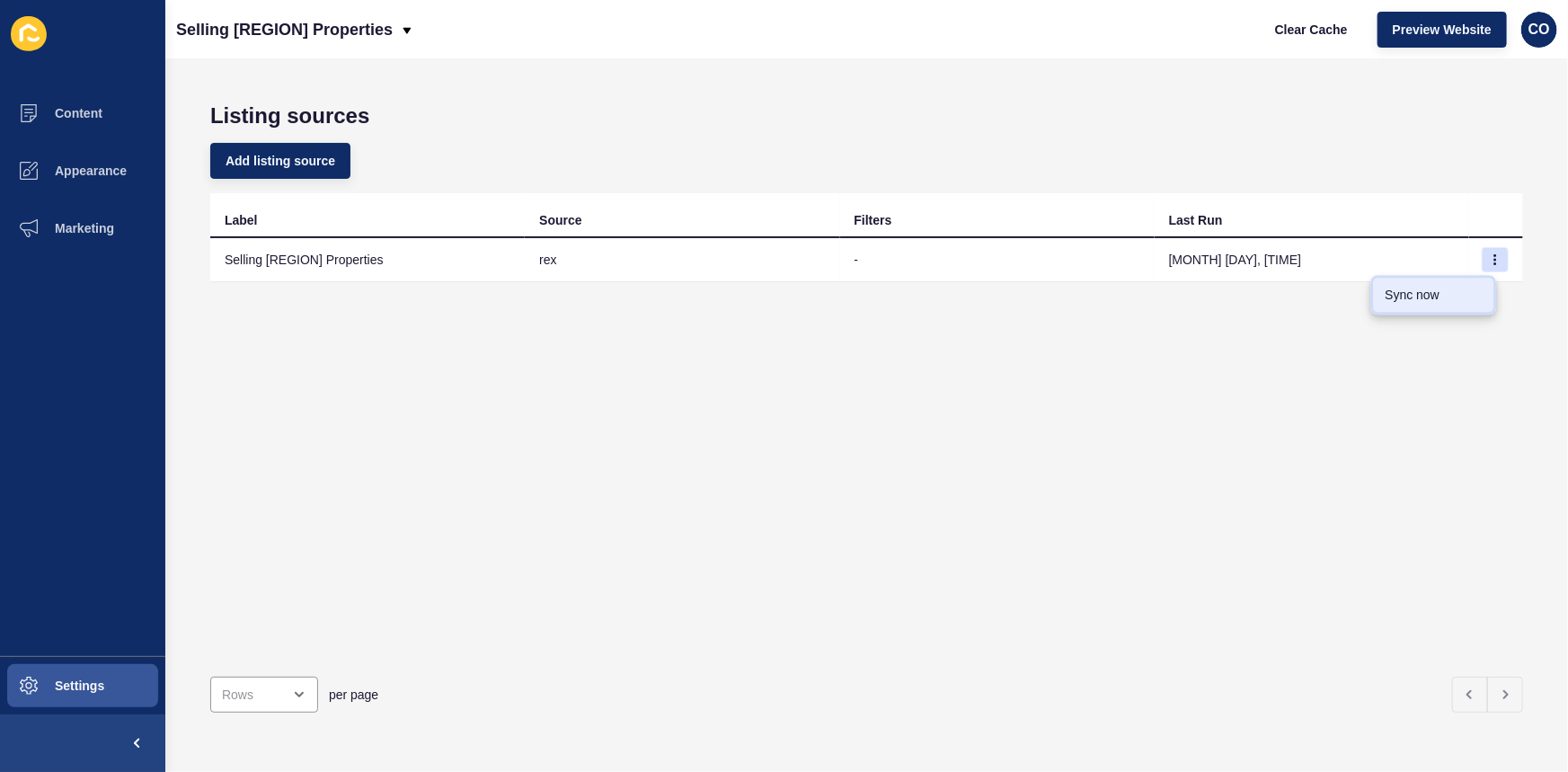click on "Sync now" at bounding box center [1433, 295] 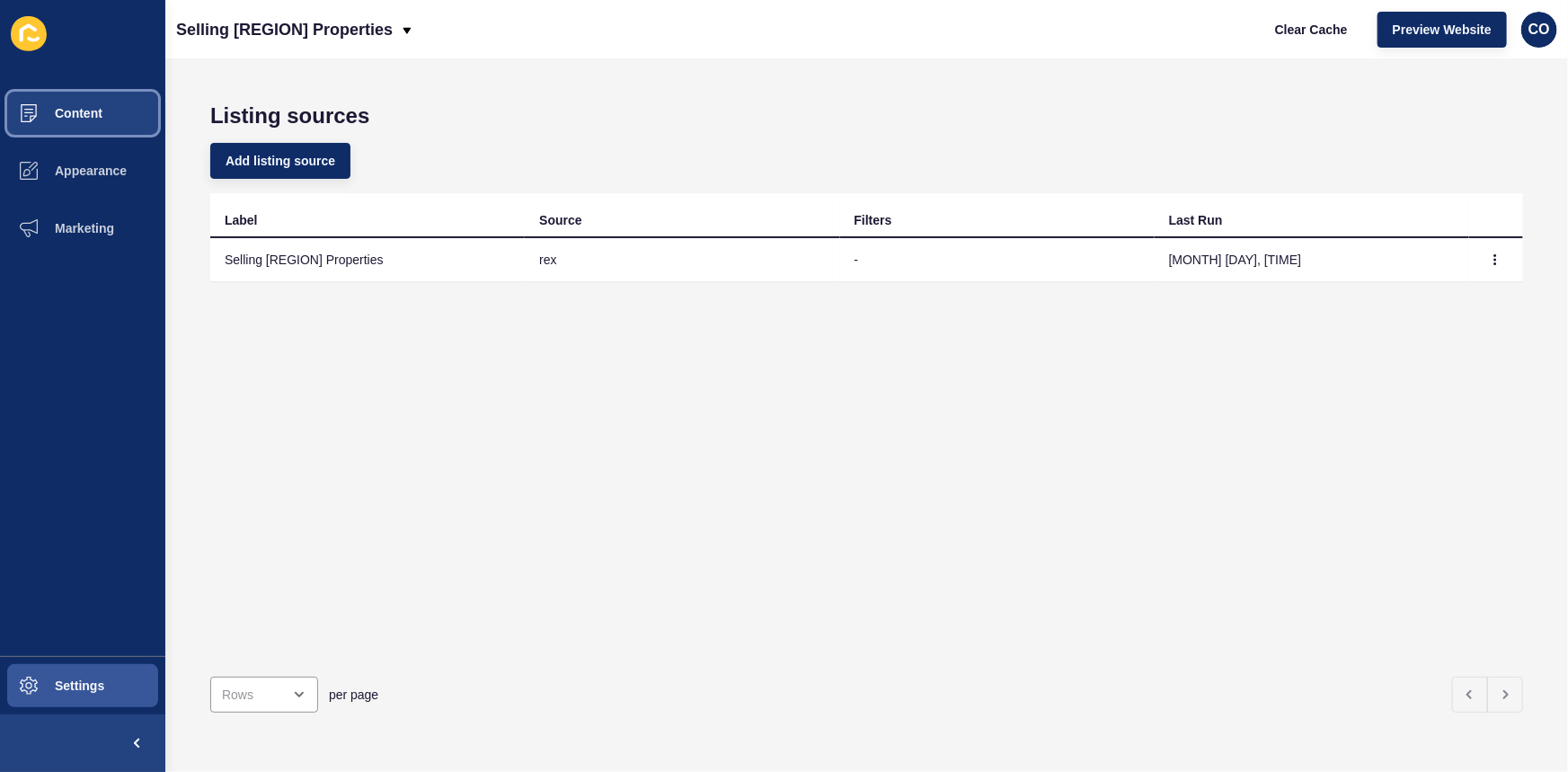 click on "Content" at bounding box center (49, 113) 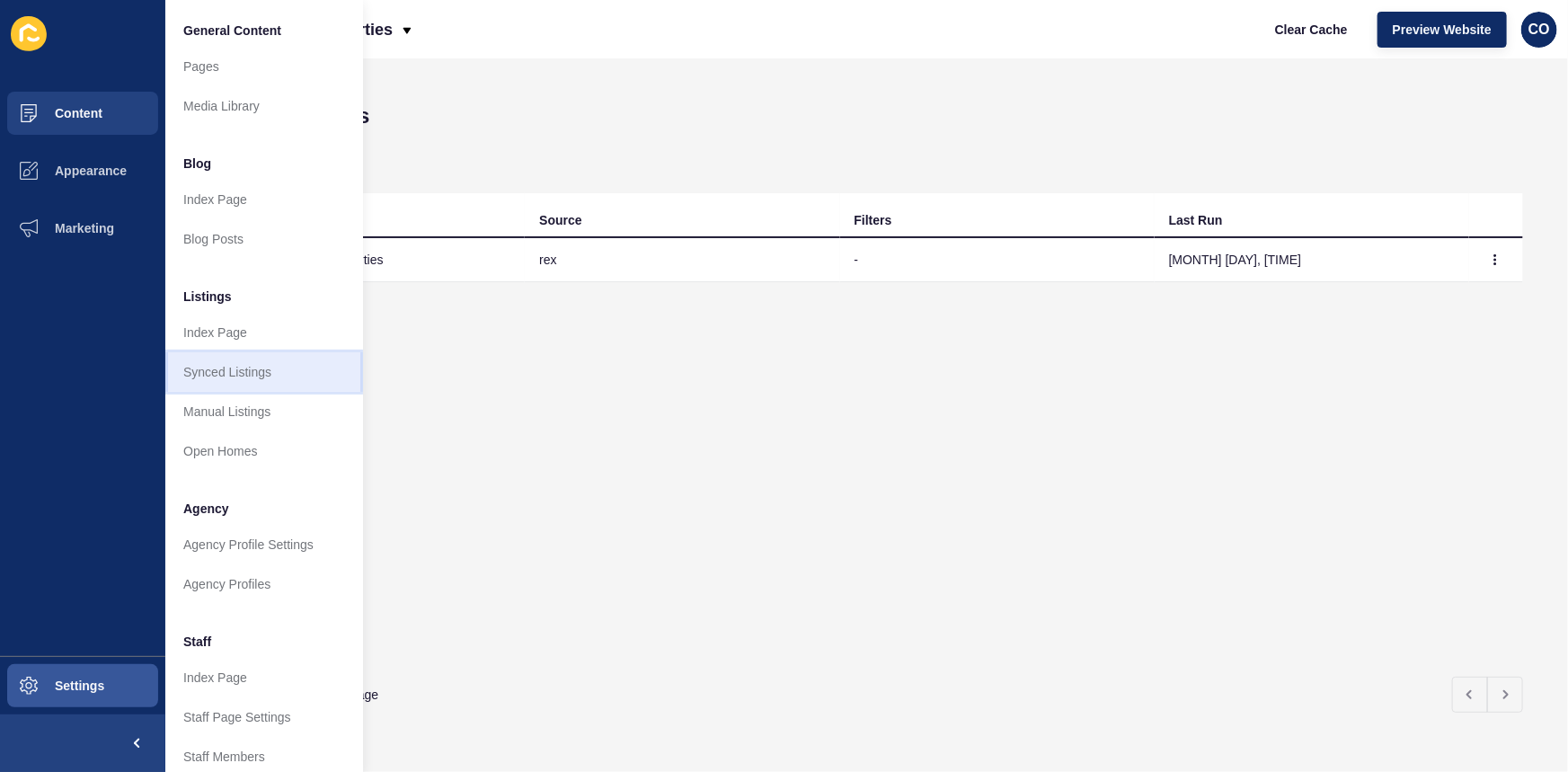 click on "Synced Listings" at bounding box center [264, 372] 